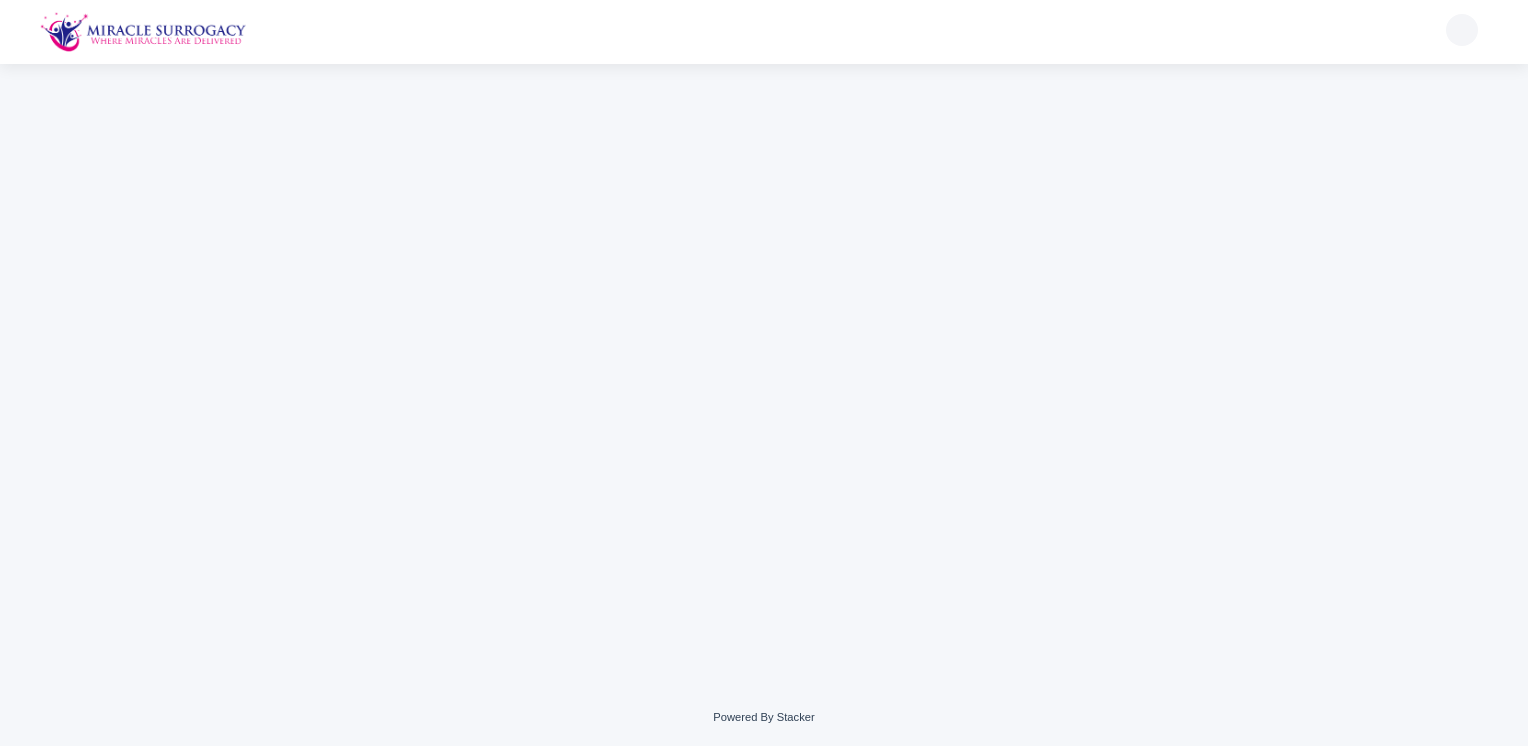 scroll, scrollTop: 0, scrollLeft: 0, axis: both 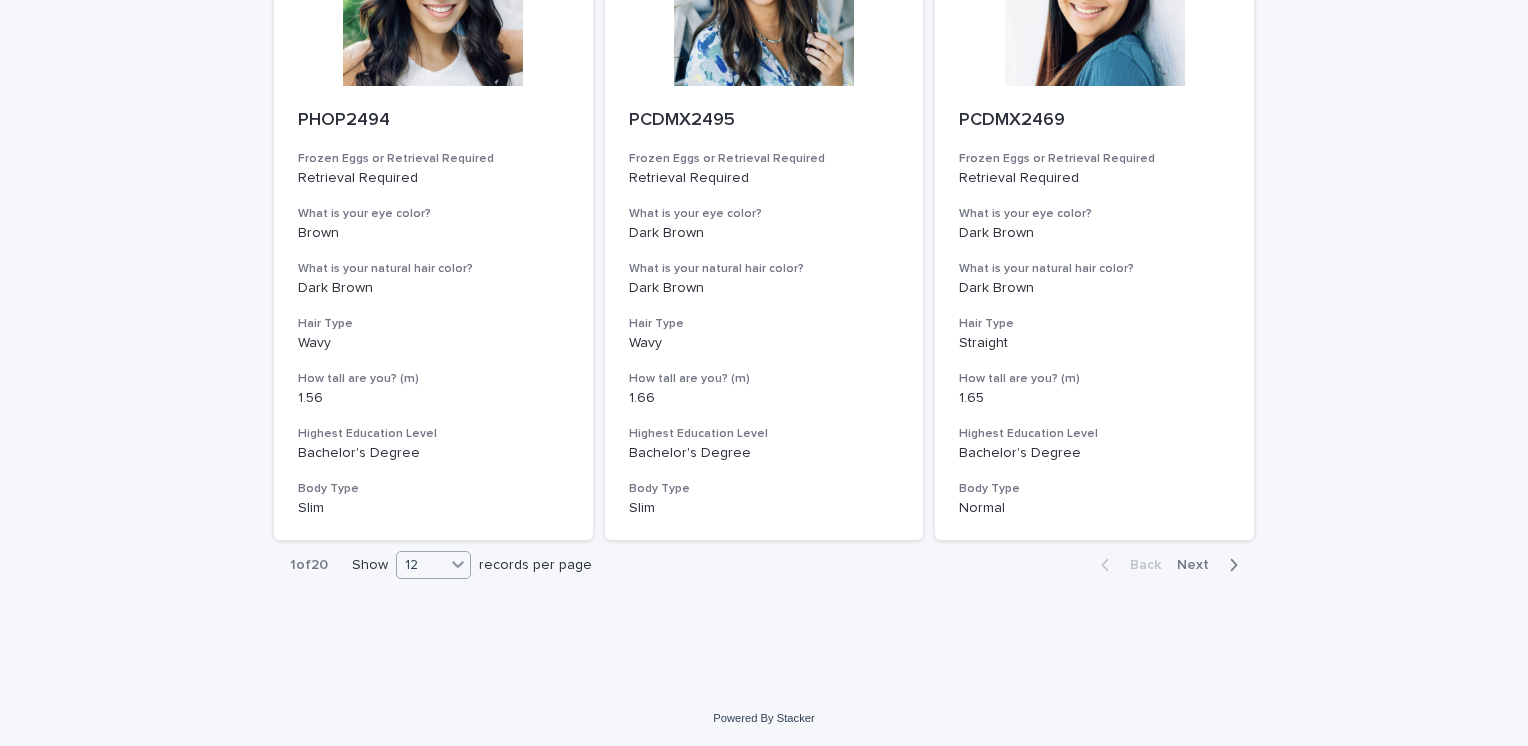 click at bounding box center [458, 564] 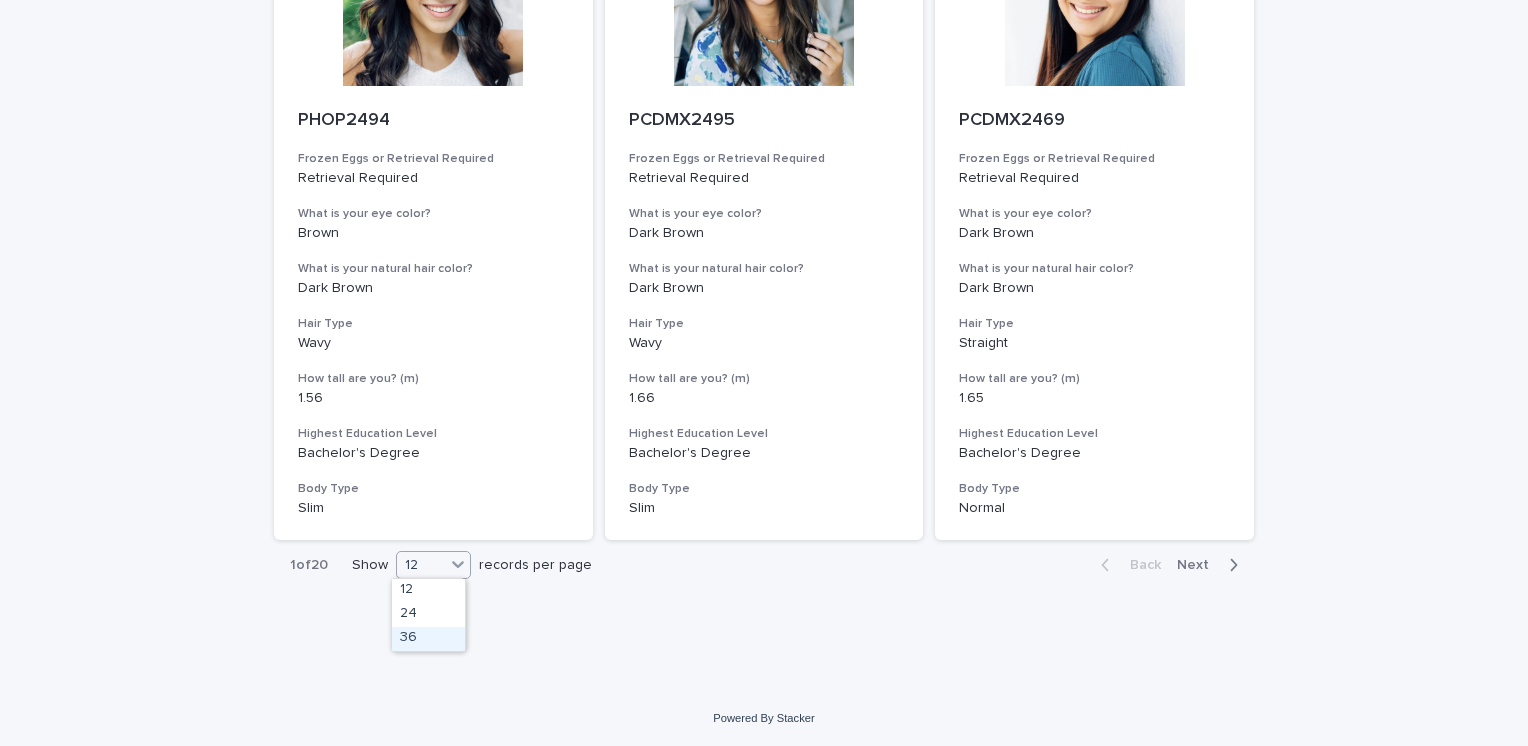 click on "36" at bounding box center [428, 639] 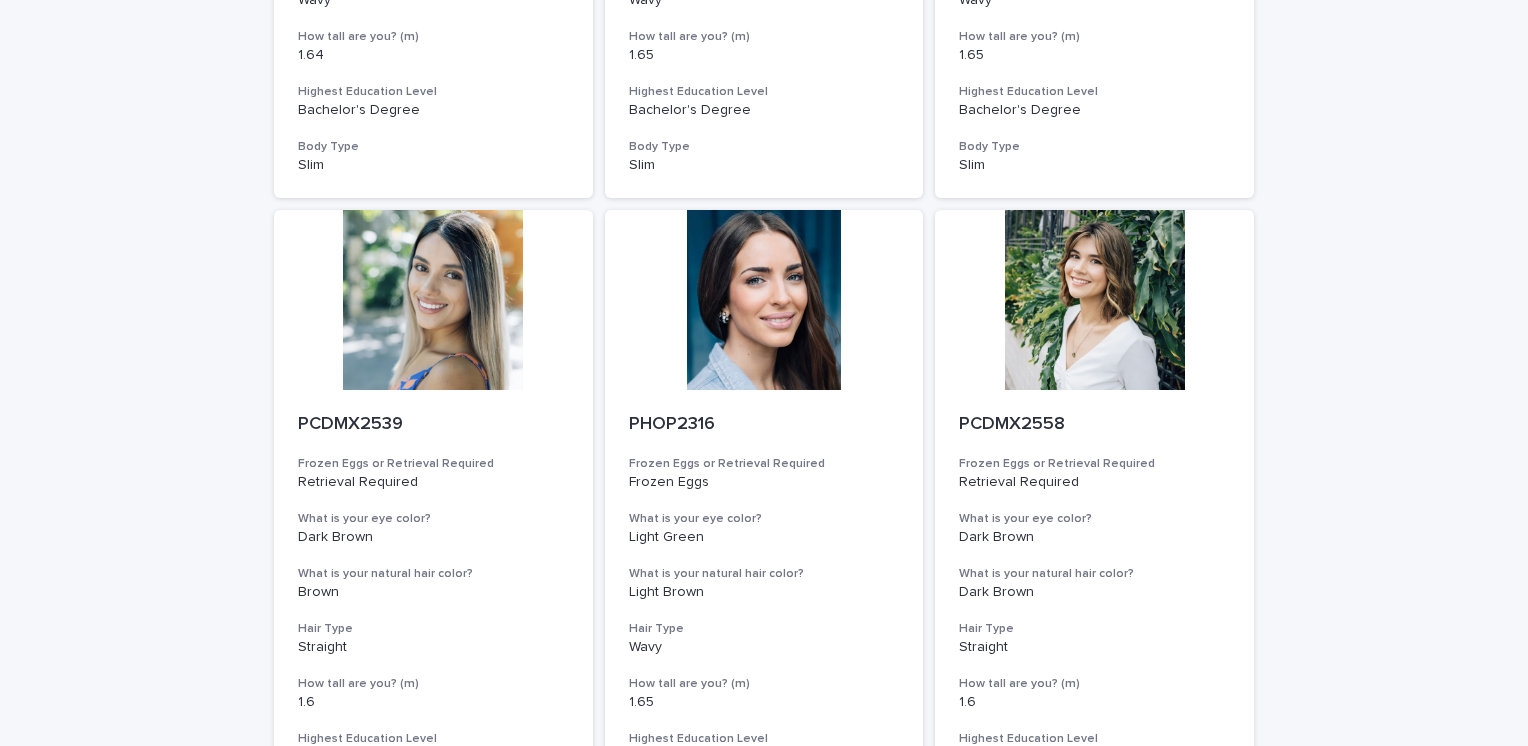 scroll, scrollTop: 3230, scrollLeft: 0, axis: vertical 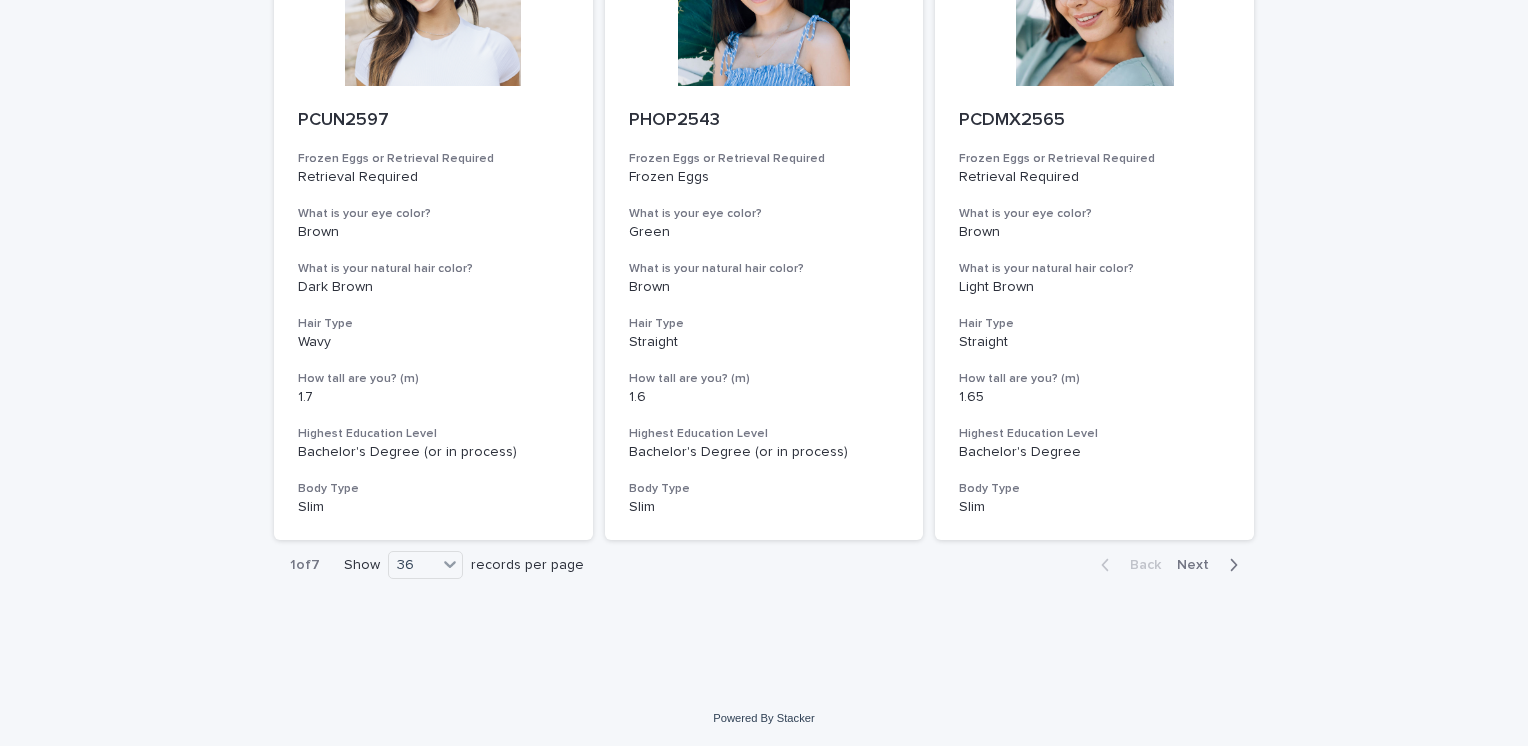 click on "Next" at bounding box center (1199, 565) 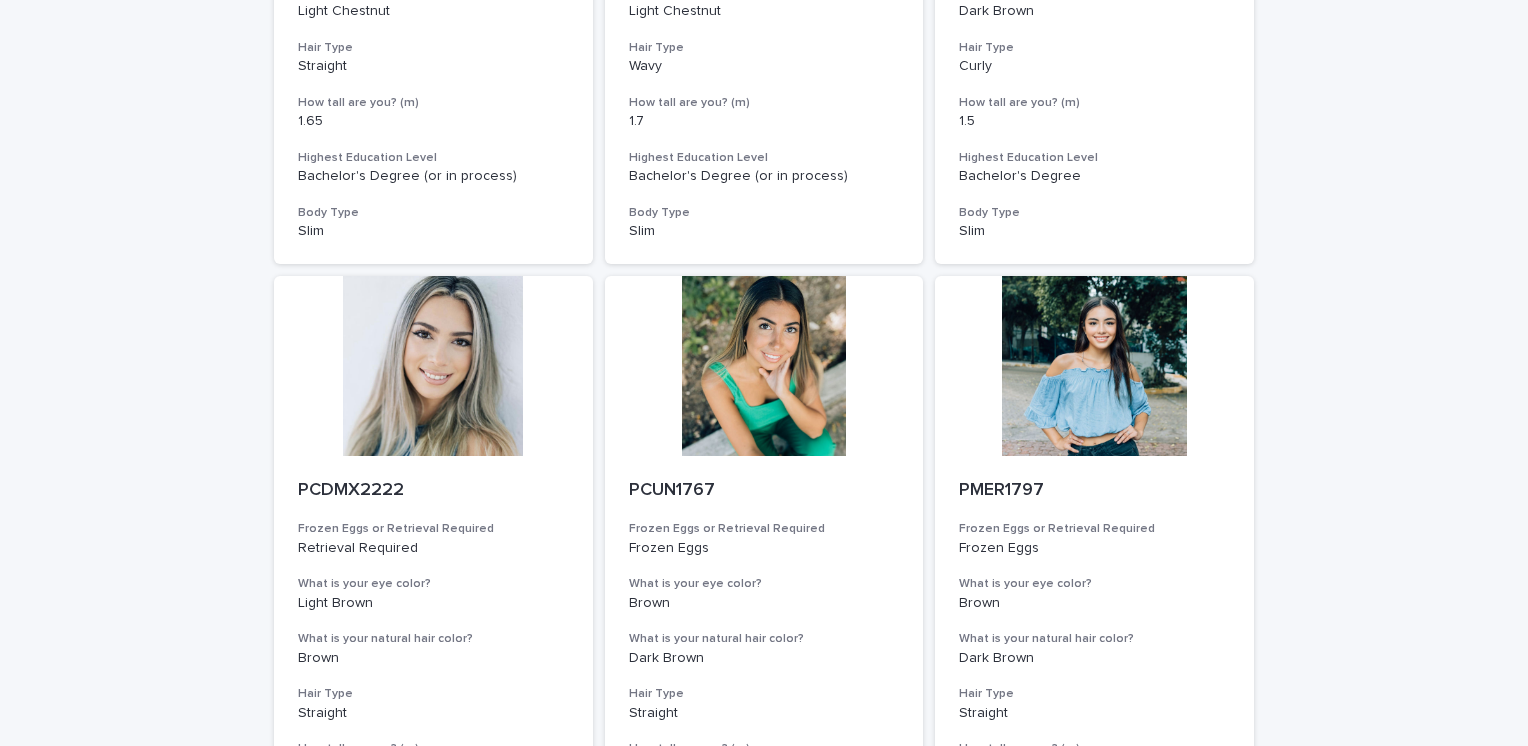 scroll, scrollTop: 1883, scrollLeft: 0, axis: vertical 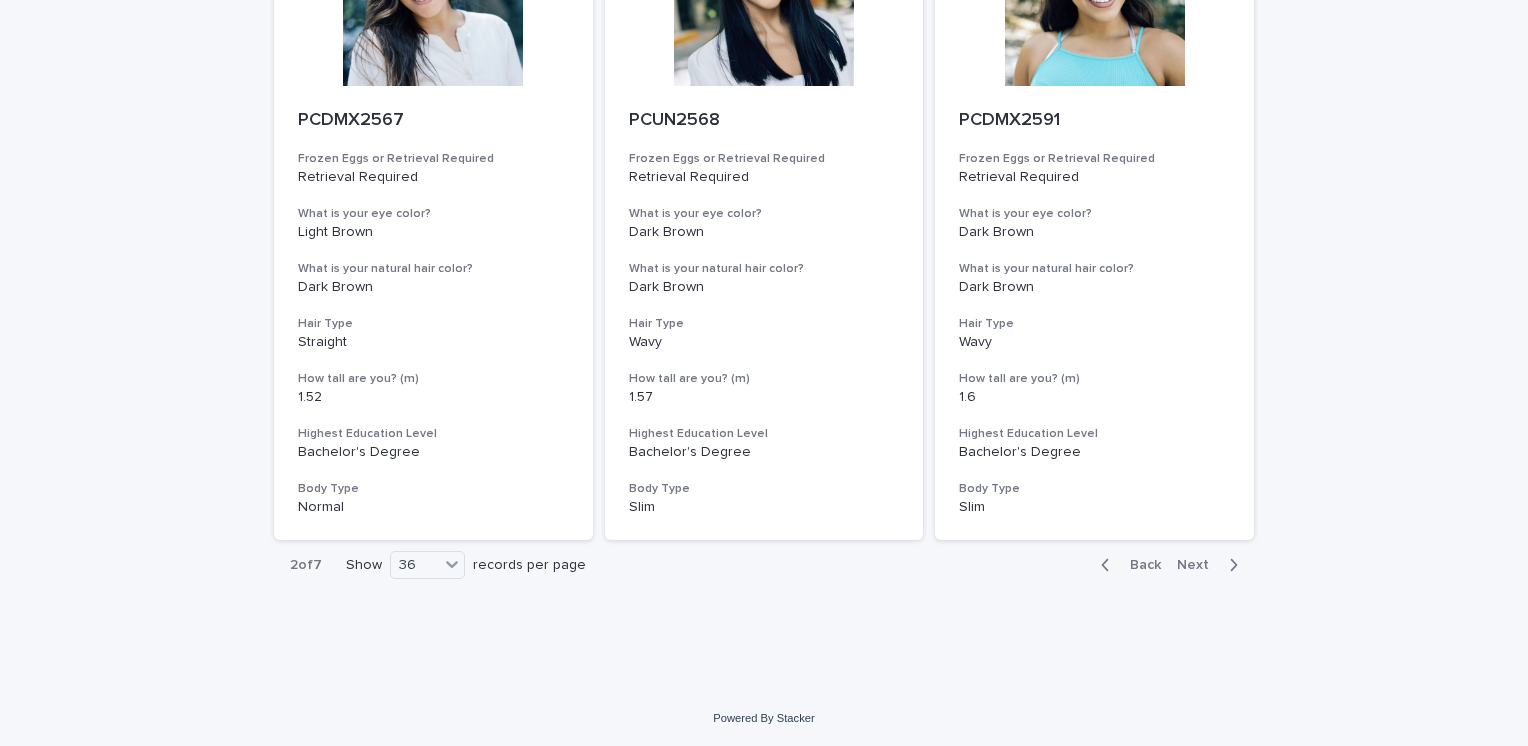click on "Next" at bounding box center [1199, 565] 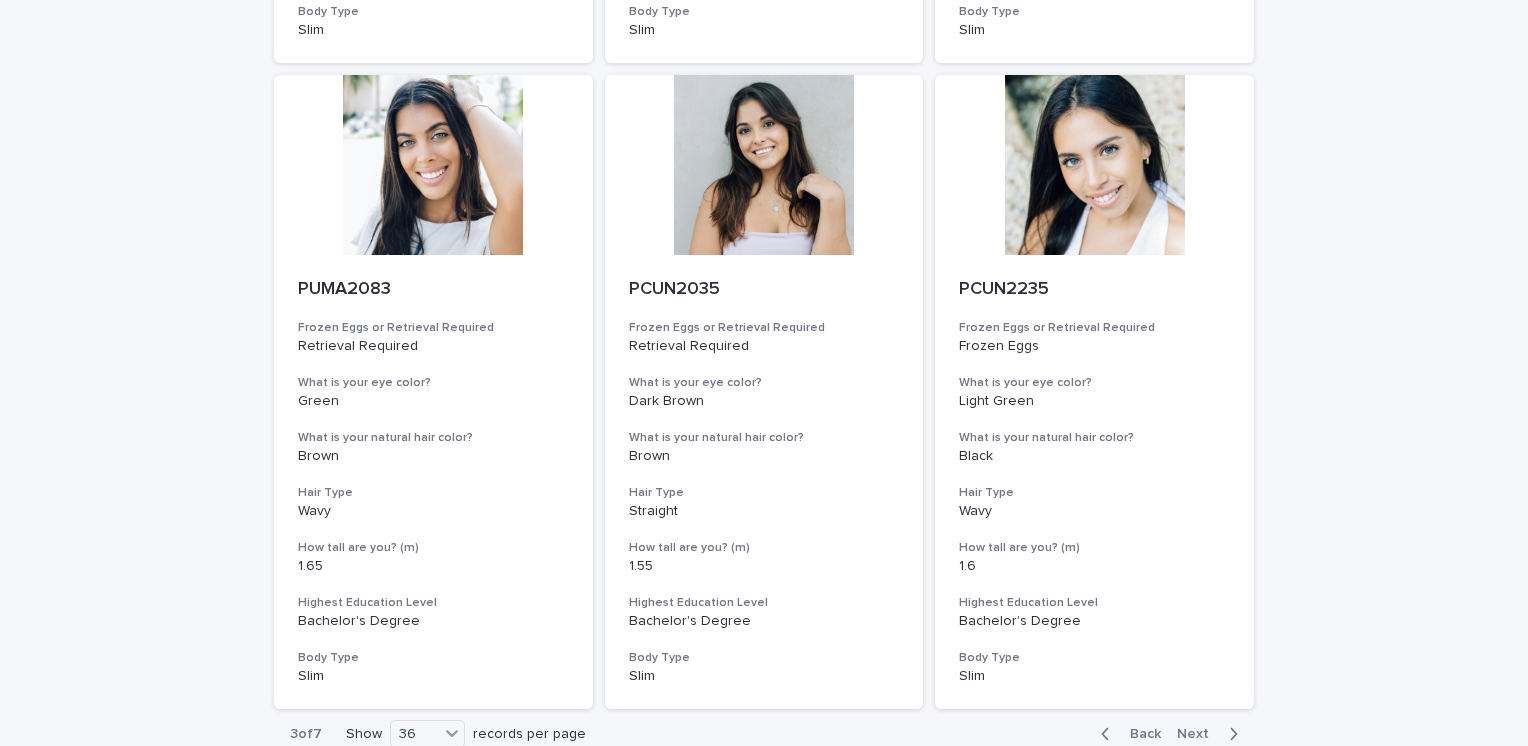 scroll, scrollTop: 7415, scrollLeft: 0, axis: vertical 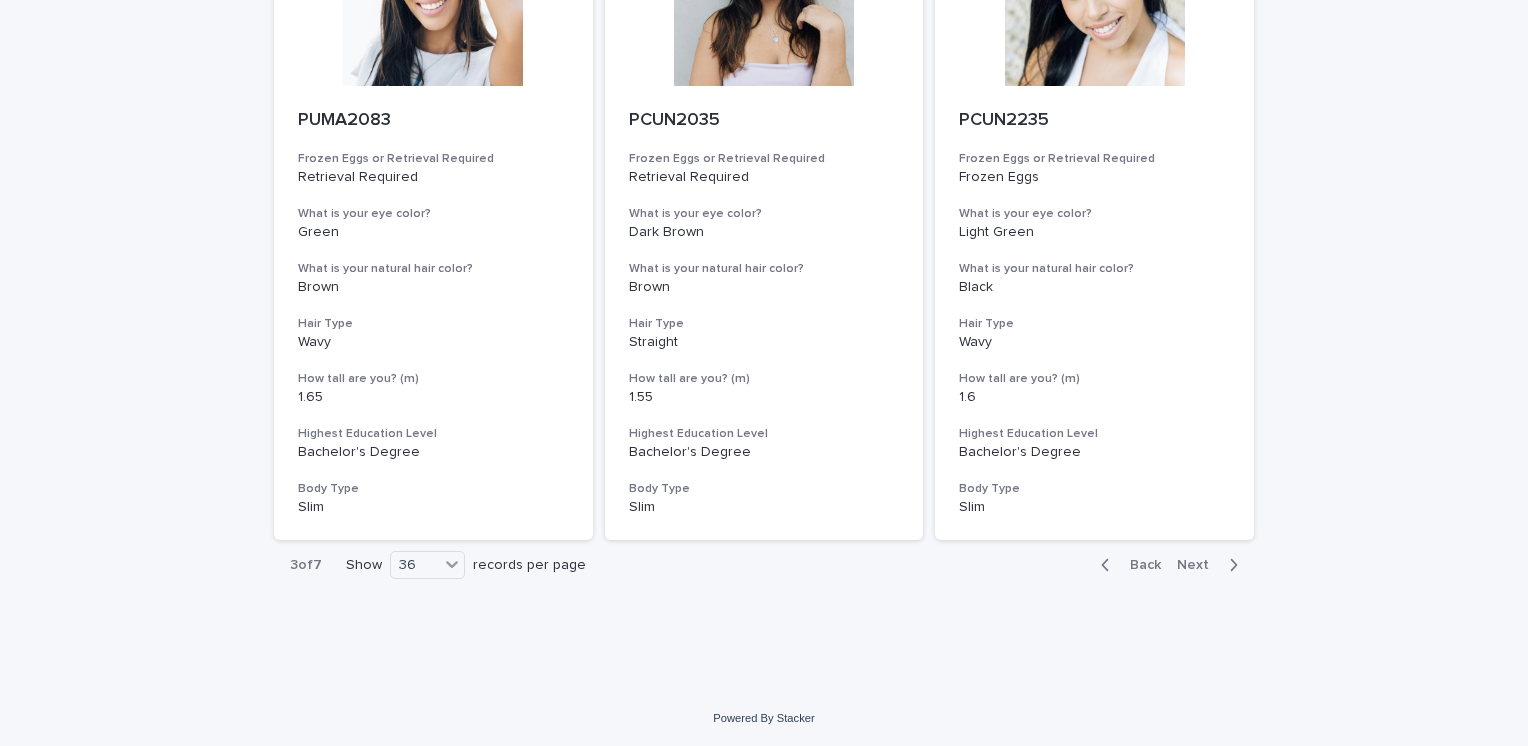 click on "Next" at bounding box center [1199, 565] 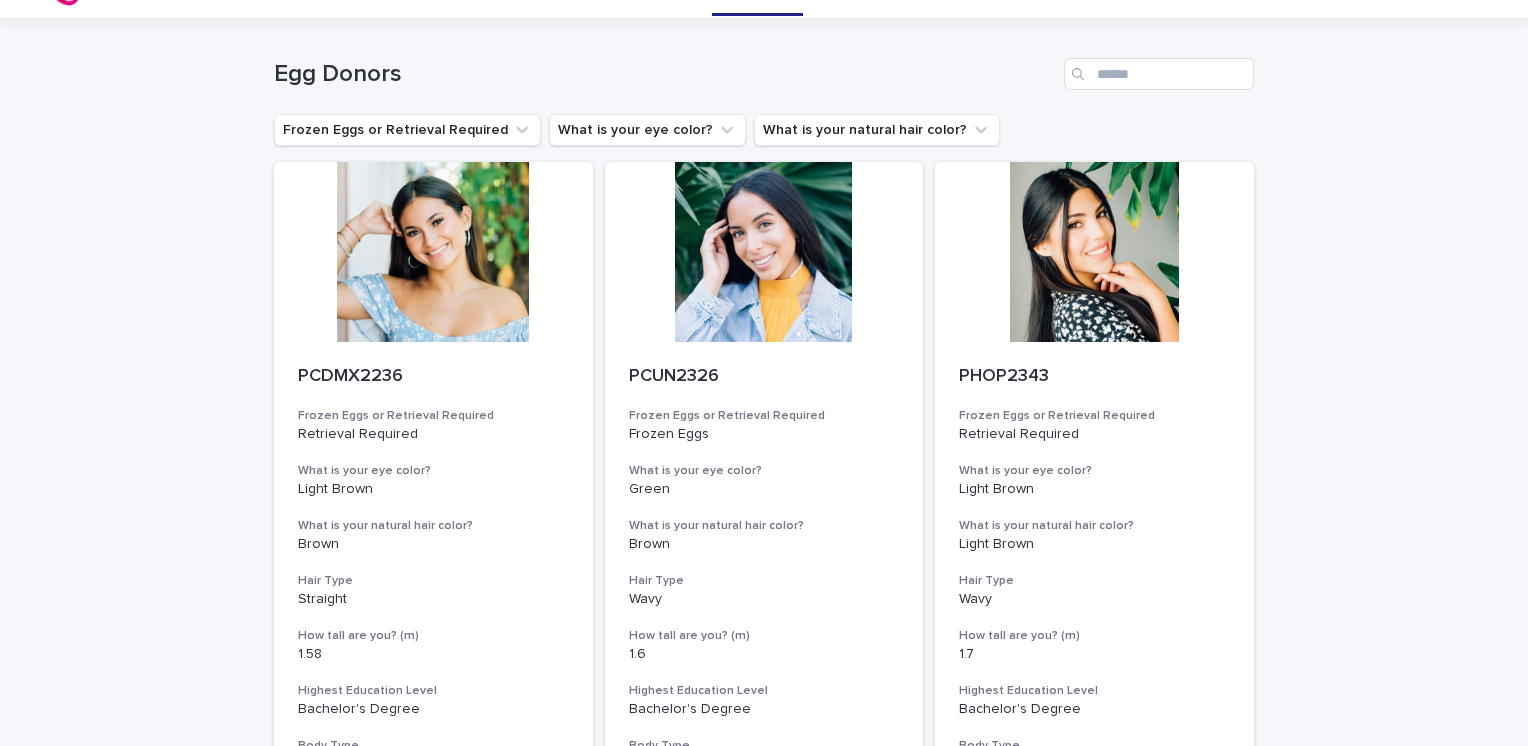 scroll, scrollTop: 58, scrollLeft: 0, axis: vertical 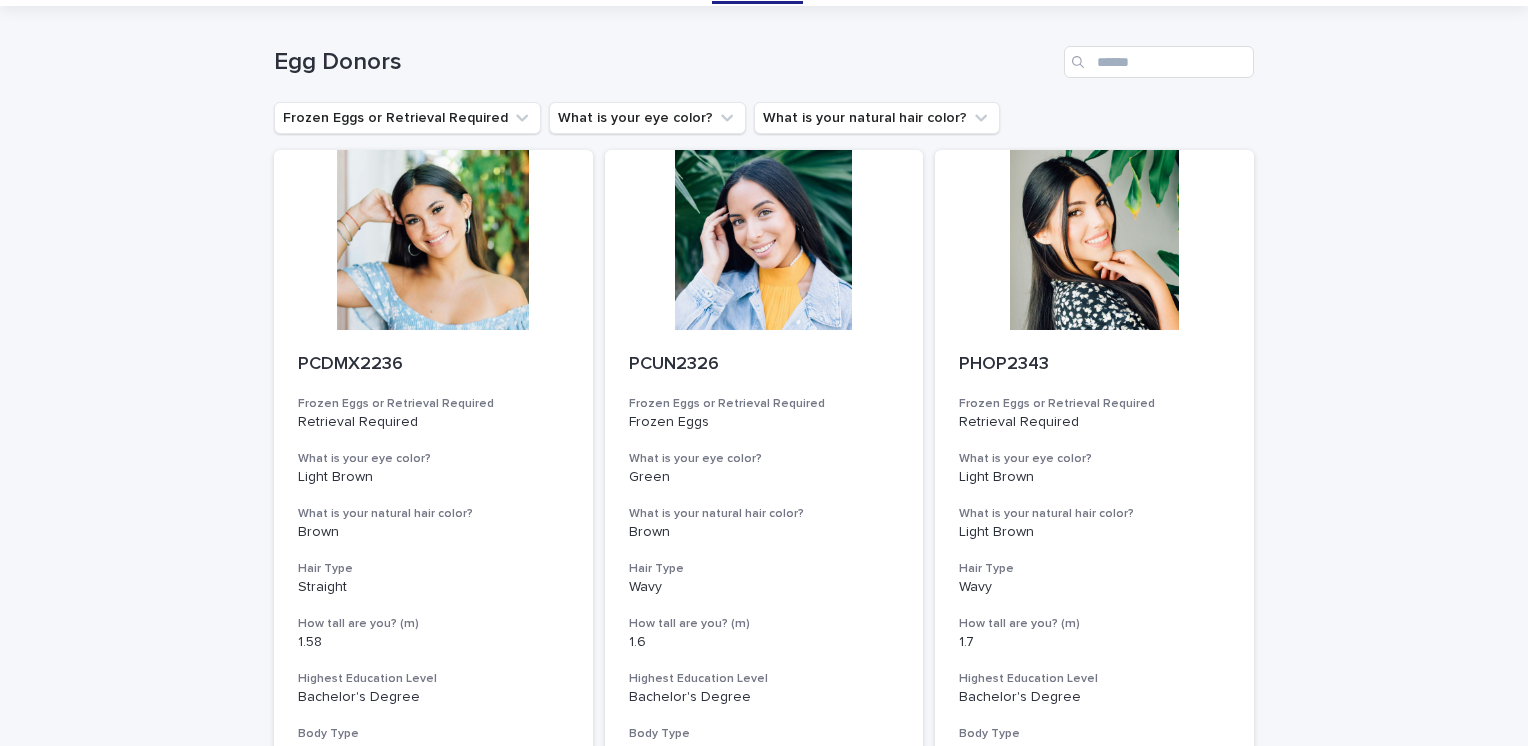 click on "Loading... Saving… Loading... Saving… Egg Donors Frozen Eggs or Retrieval Required What is your eye color? What is your natural hair color? PCDMX2236 Frozen Eggs or Retrieval Required Retrieval Required What is your eye color? Light Brown What is your natural hair color? Brown Hair Type Straight How tall are you? (m) 1.58 Highest Education Level Bachelor's Degree  Body Type Slim PCUN2326 Frozen Eggs or Retrieval Required Frozen Eggs What is your eye color? Green What is your natural hair color? Brown Hair Type Wavy How tall are you? (m) 1.6 Highest Education Level Bachelor's Degree  Body Type Slim PHOP2343 Frozen Eggs or Retrieval Required Retrieval Required What is your eye color? Light Brown What is your natural hair color? Light Brown Hair Type Wavy How tall are you? (m) 1.7 Highest Education Level Bachelor's Degree  Body Type Slim PCUN2341 Frozen Eggs or Retrieval Required Retrieval Required What is your eye color? Brown What is your natural hair color? Brown Hair Type Straight How tall are you? (m) 4" at bounding box center [764, 4026] 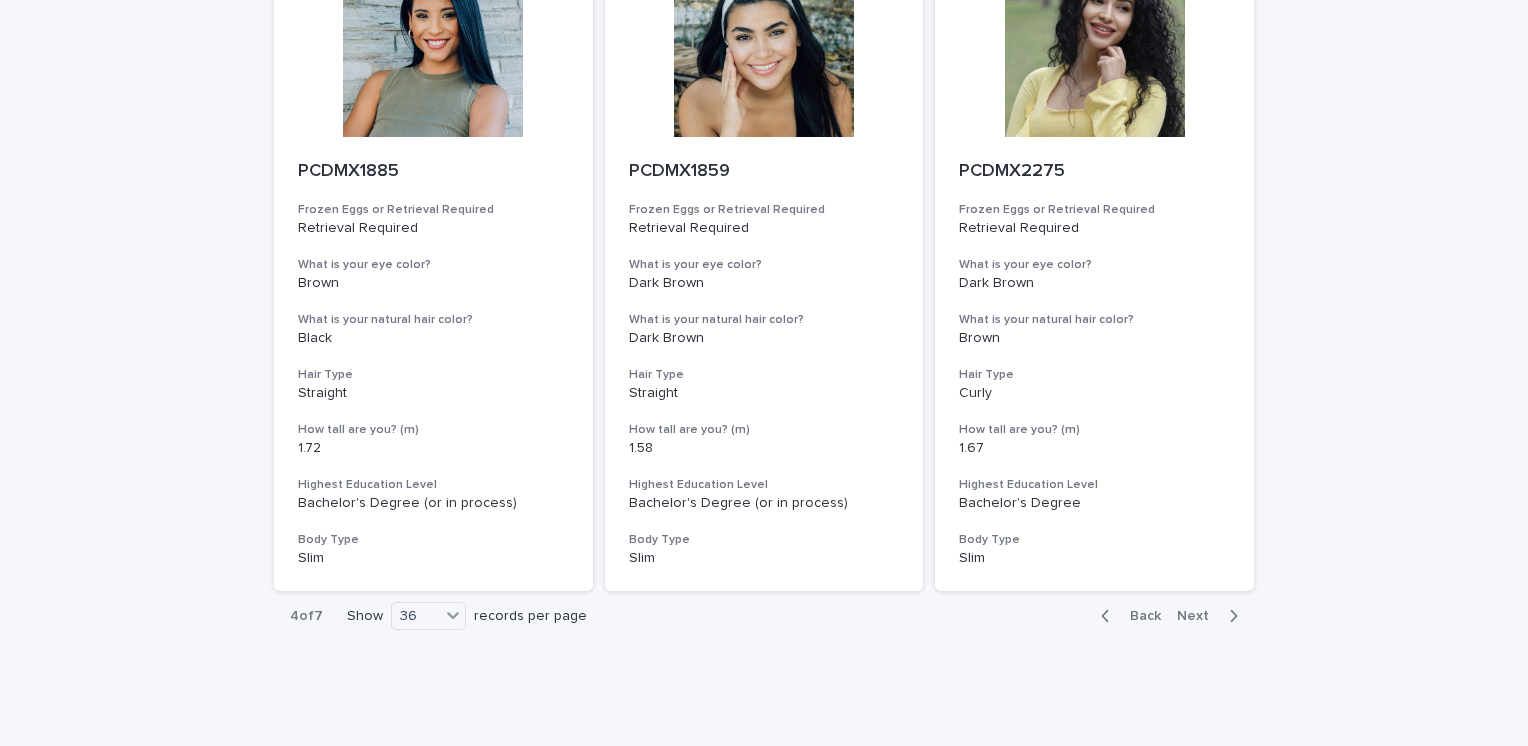 scroll, scrollTop: 7366, scrollLeft: 0, axis: vertical 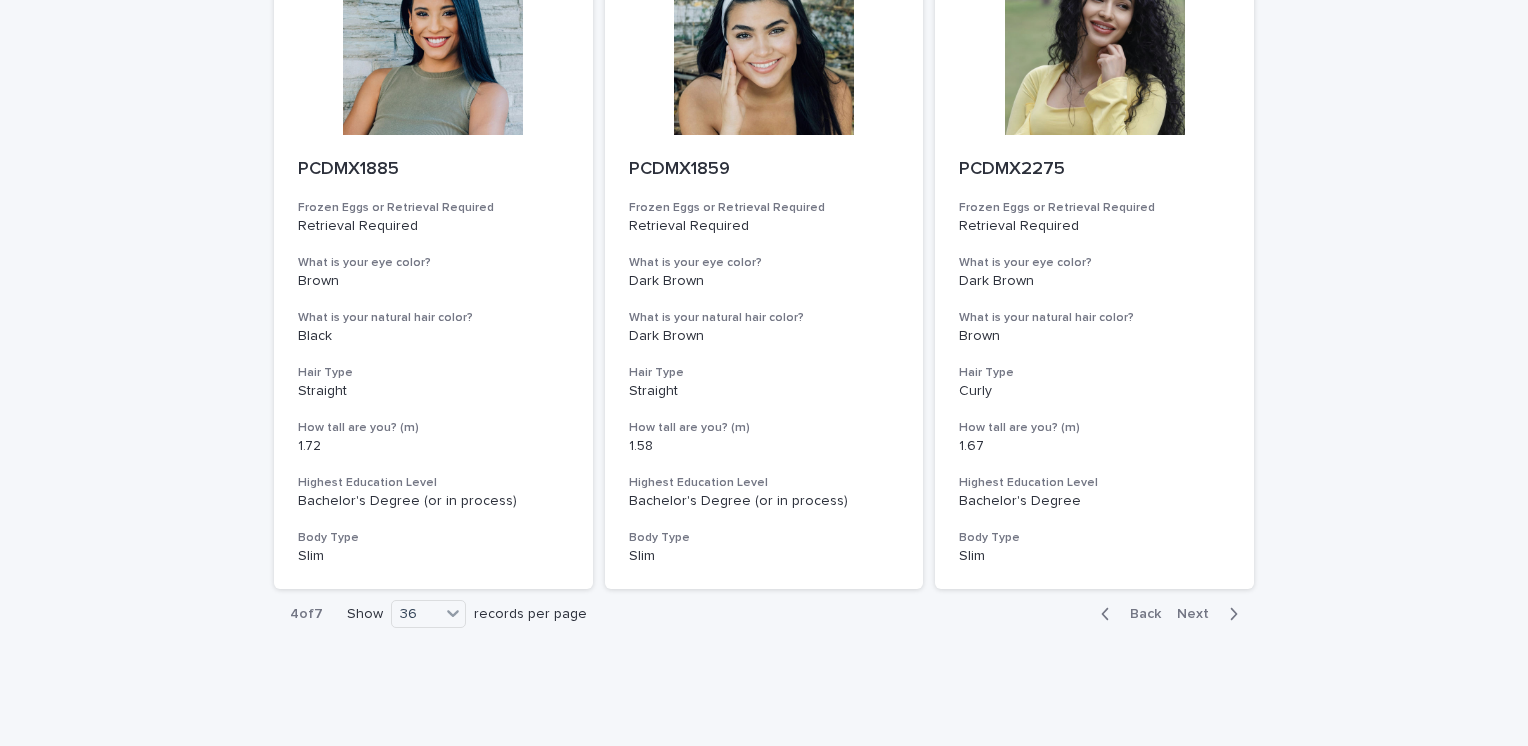 click on "Next" at bounding box center [1199, 614] 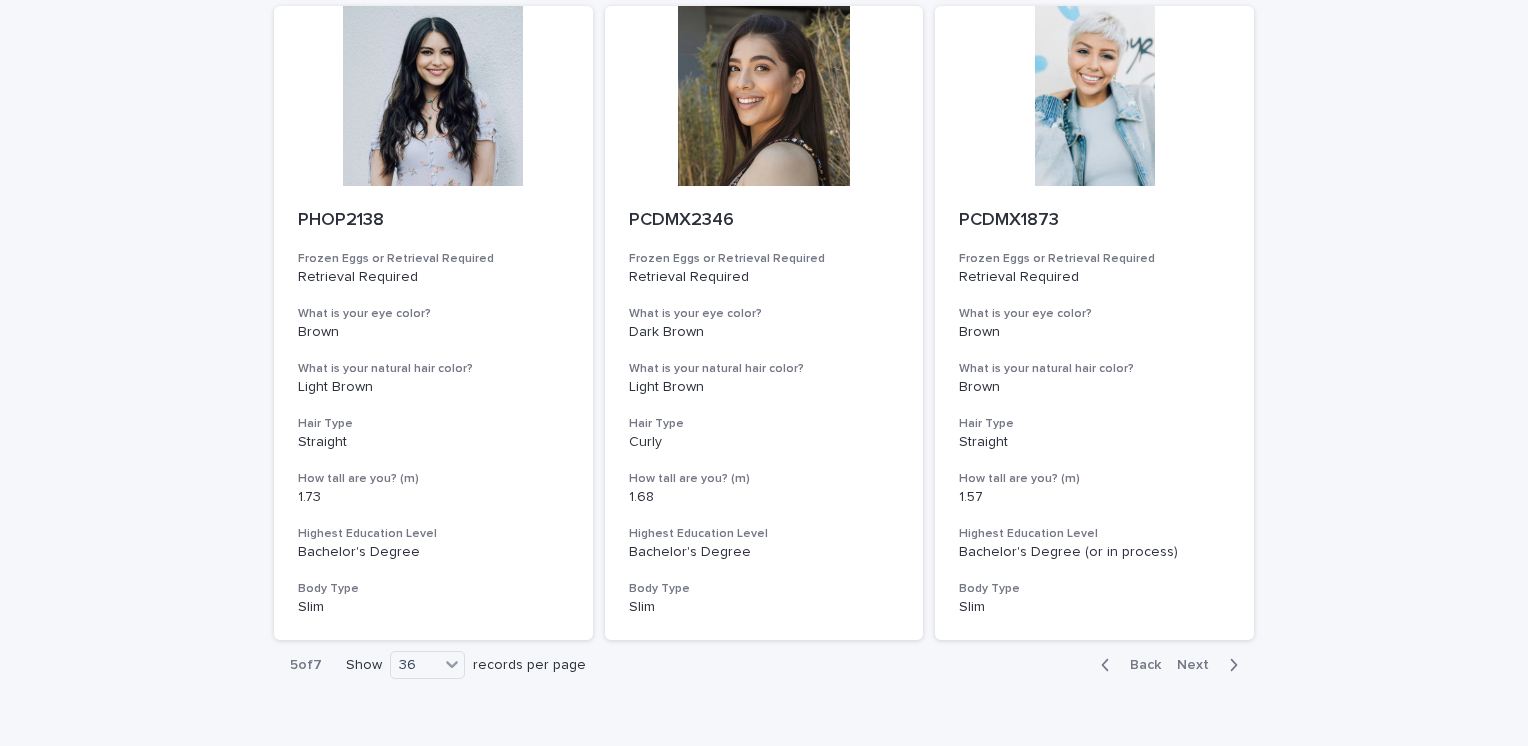 scroll, scrollTop: 7415, scrollLeft: 0, axis: vertical 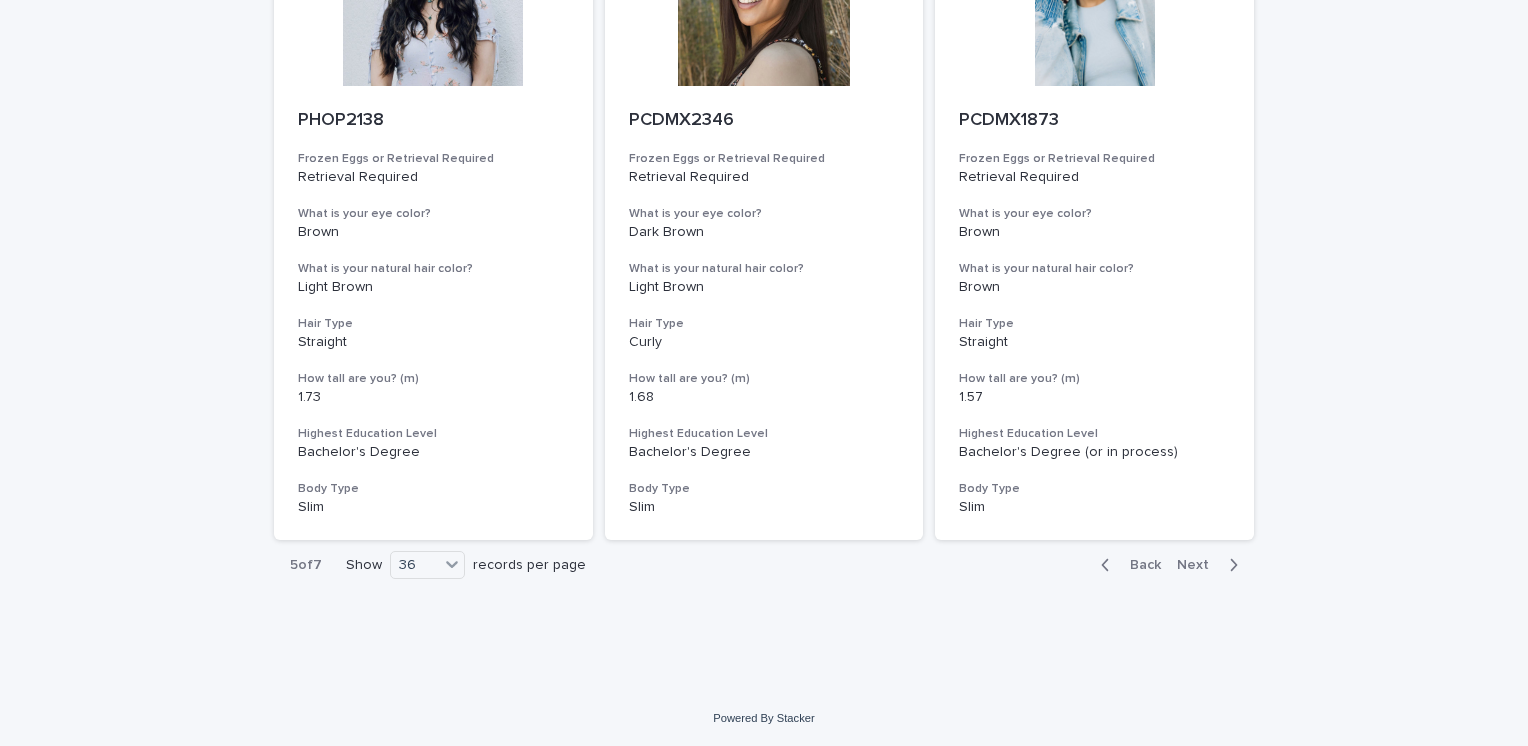 click on "Next" at bounding box center (1199, 565) 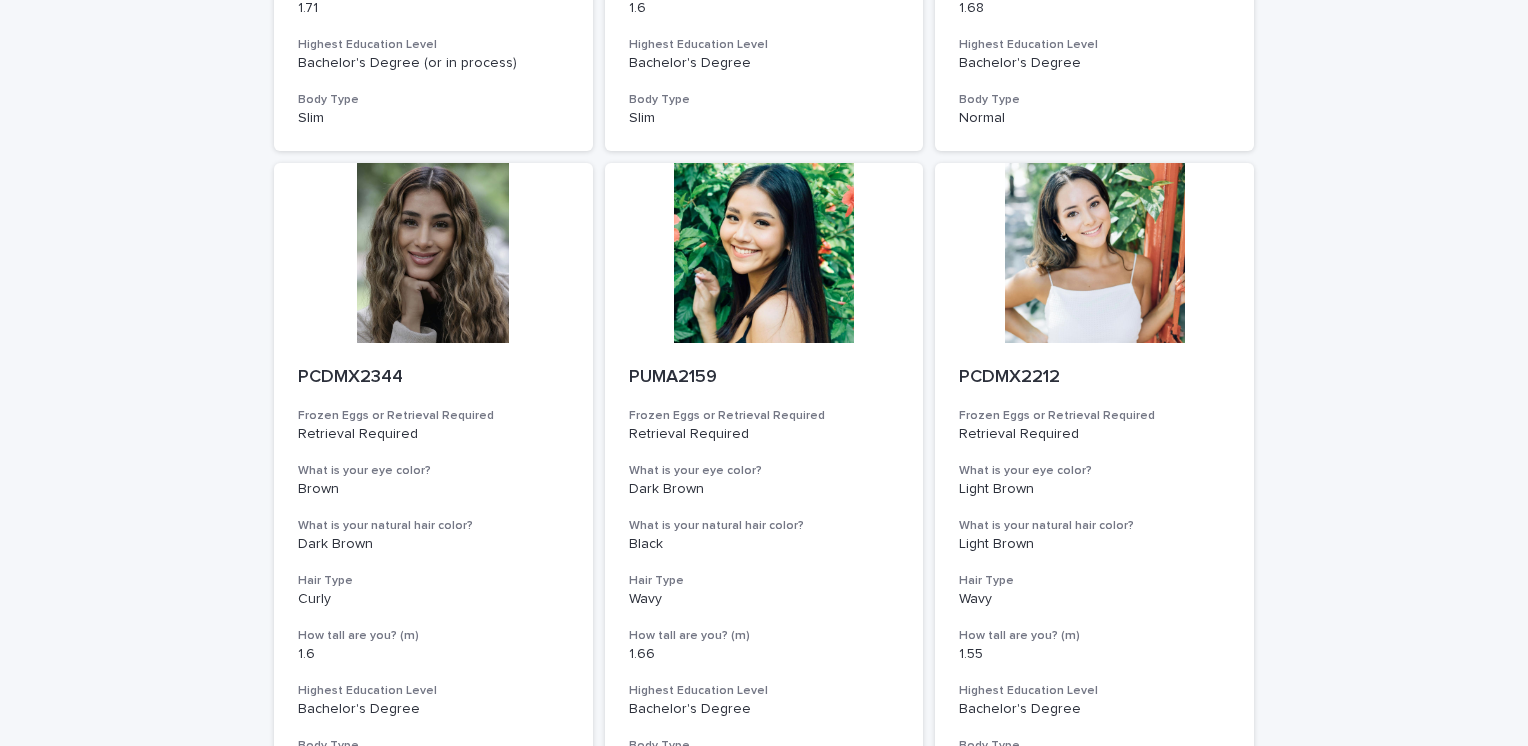 scroll, scrollTop: 707, scrollLeft: 0, axis: vertical 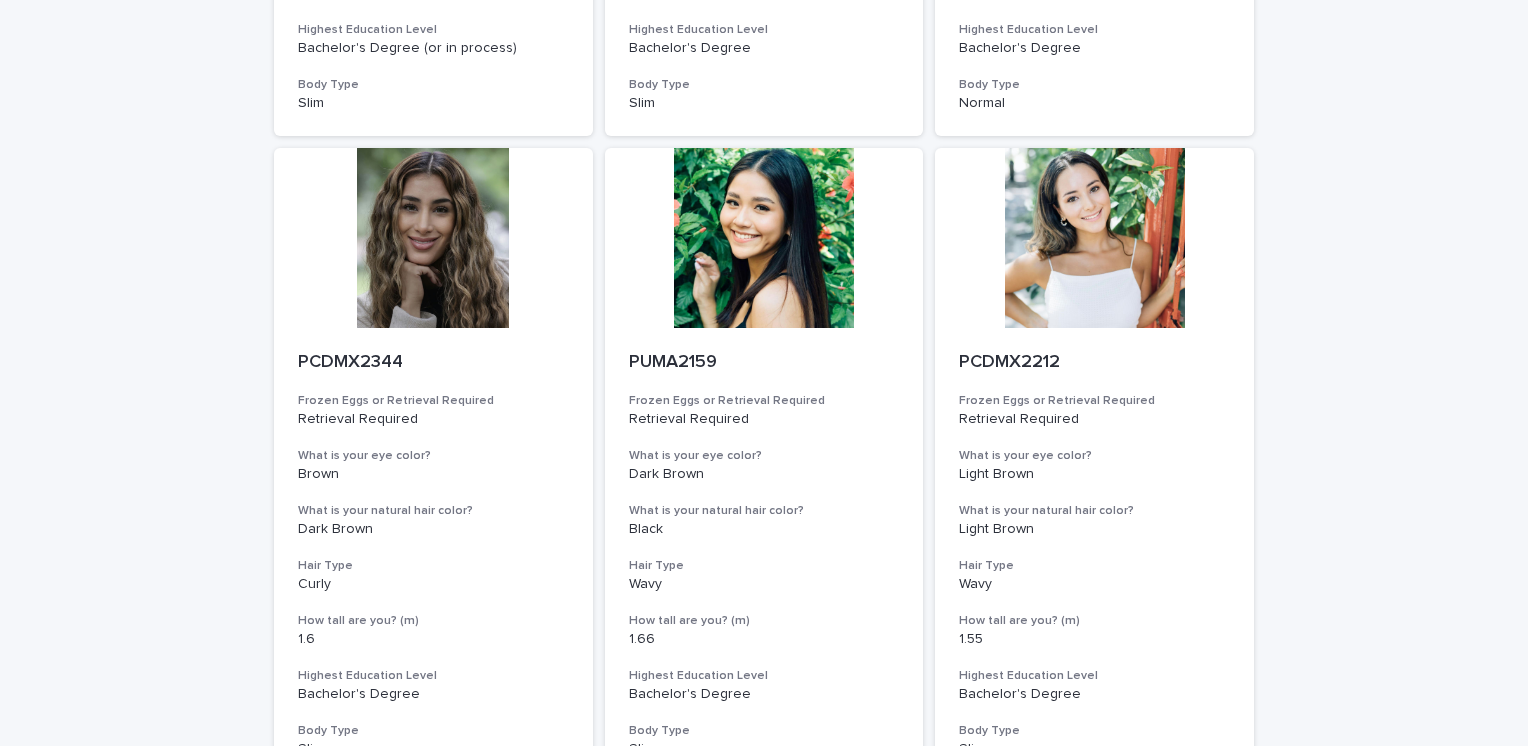 click on "Loading... Saving… Loading... Saving… Egg Donors Frozen Eggs or Retrieval Required What is your eye color? What is your natural hair color? PUMA1924 Frozen Eggs or Retrieval Required Retrieval Required What is your eye color? Brown What is your natural hair color? Dark Brown Hair Type Wavy How tall are you? (m) 1.71 Highest Education Level Bachelor's Degree (or in process) Body Type Slim PUMA1959 Frozen Eggs or Retrieval Required Retrieval Required What is your eye color? Dark Brown What is your natural hair color? Dark Brown Hair Type Straight  How tall are you? (m) 1.6 Highest Education Level Bachelor's Degree  Body Type Slim PCUN1996 Frozen Eggs or Retrieval Required Retrieval Required What is your eye color? Dark Brown What is your natural hair color? Dark Brown Hair Type Wavy How tall are you? (m) 1.68 Highest Education Level Bachelor's Degree Body Type Normal  PCDMX2344 Frozen Eggs or Retrieval Required Retrieval Required What is your eye color? Brown What is your natural hair color? Dark Brown 1.6" at bounding box center [764, 3377] 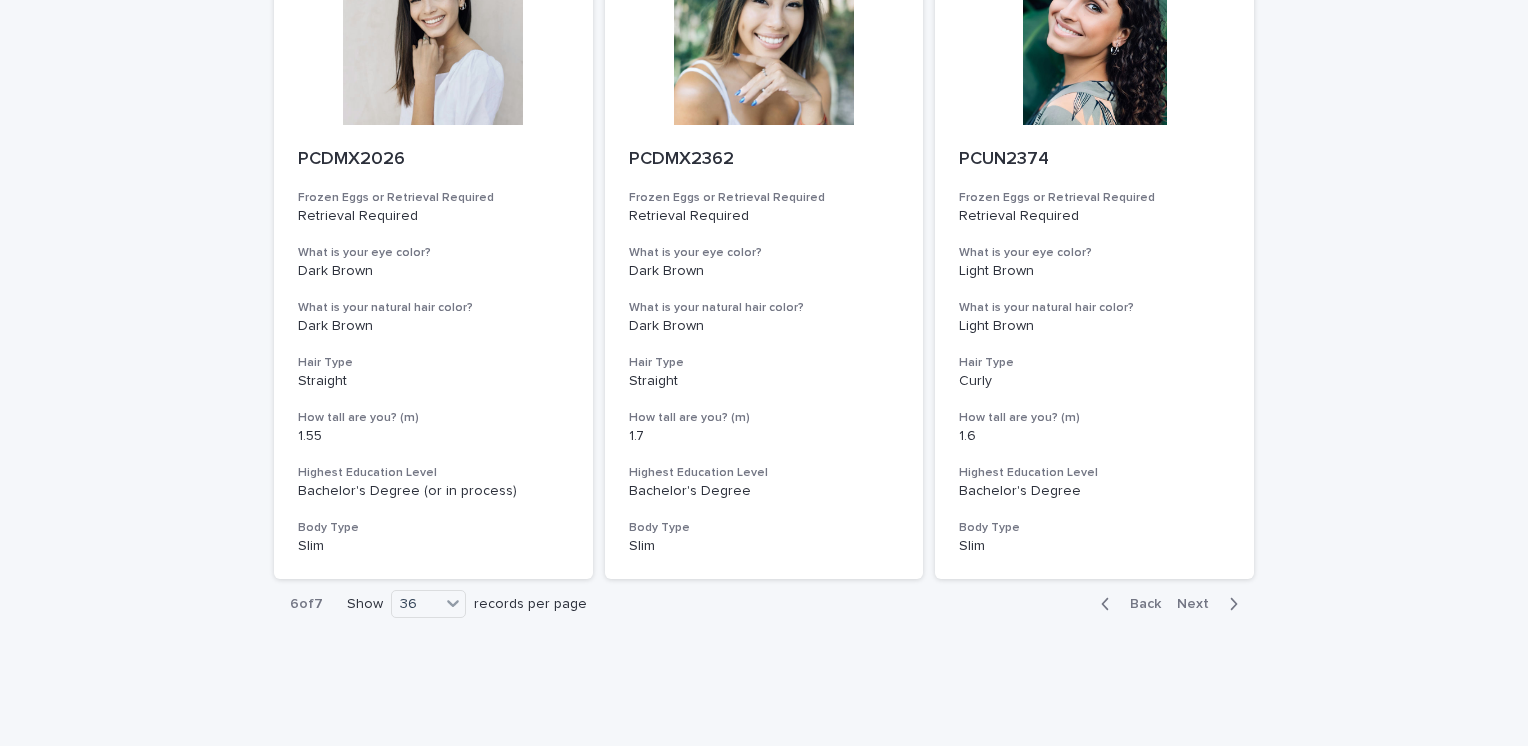 scroll, scrollTop: 7415, scrollLeft: 0, axis: vertical 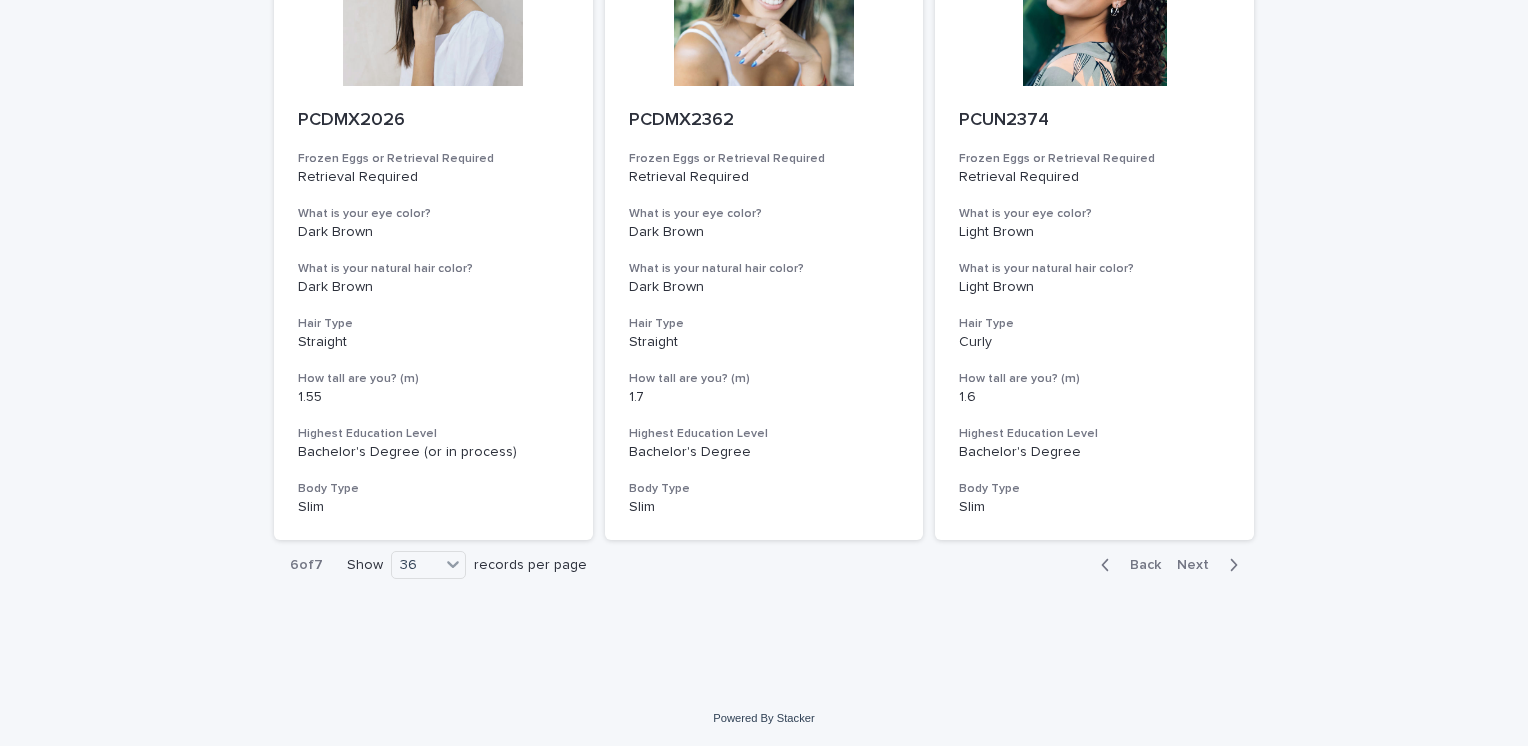 click on "Next" at bounding box center (1199, 565) 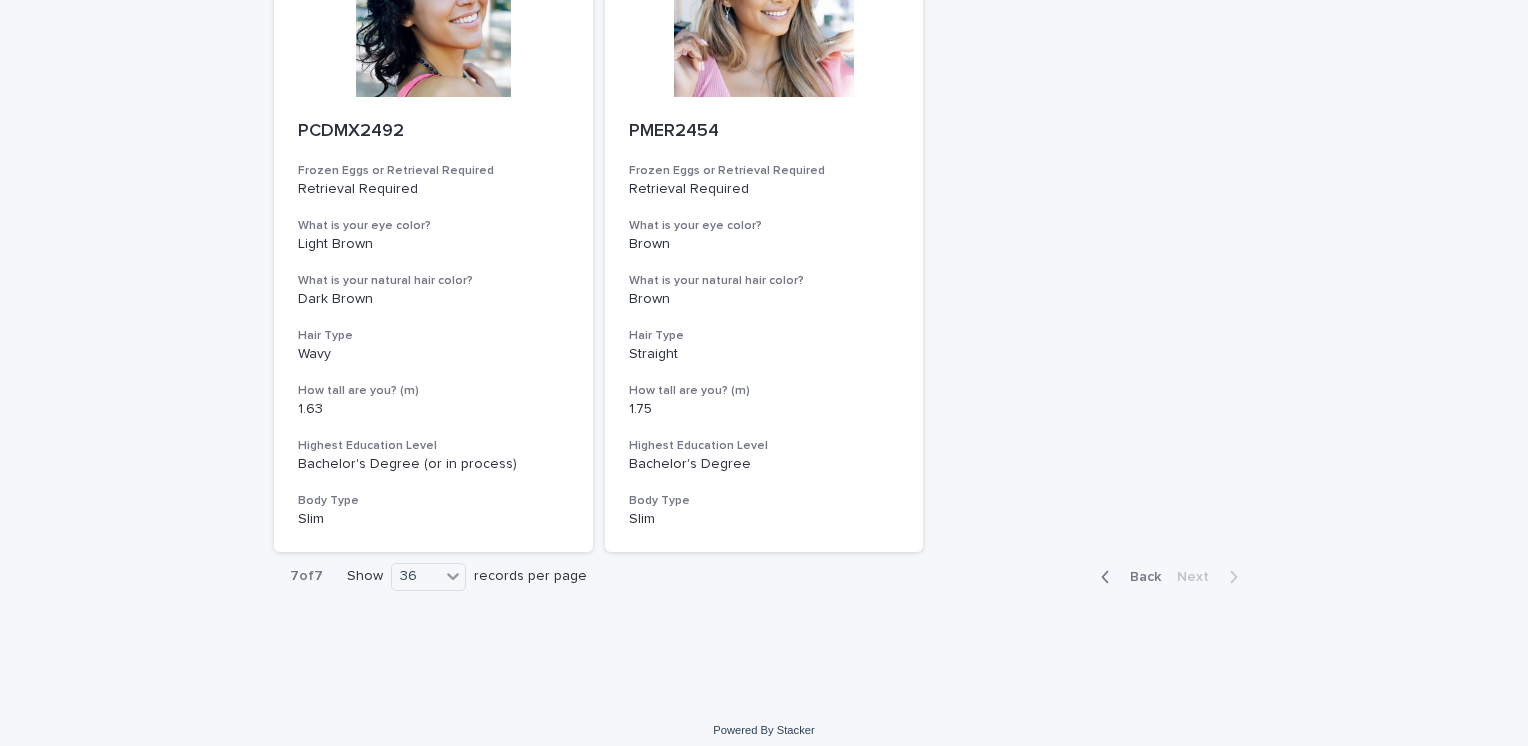 scroll, scrollTop: 3536, scrollLeft: 0, axis: vertical 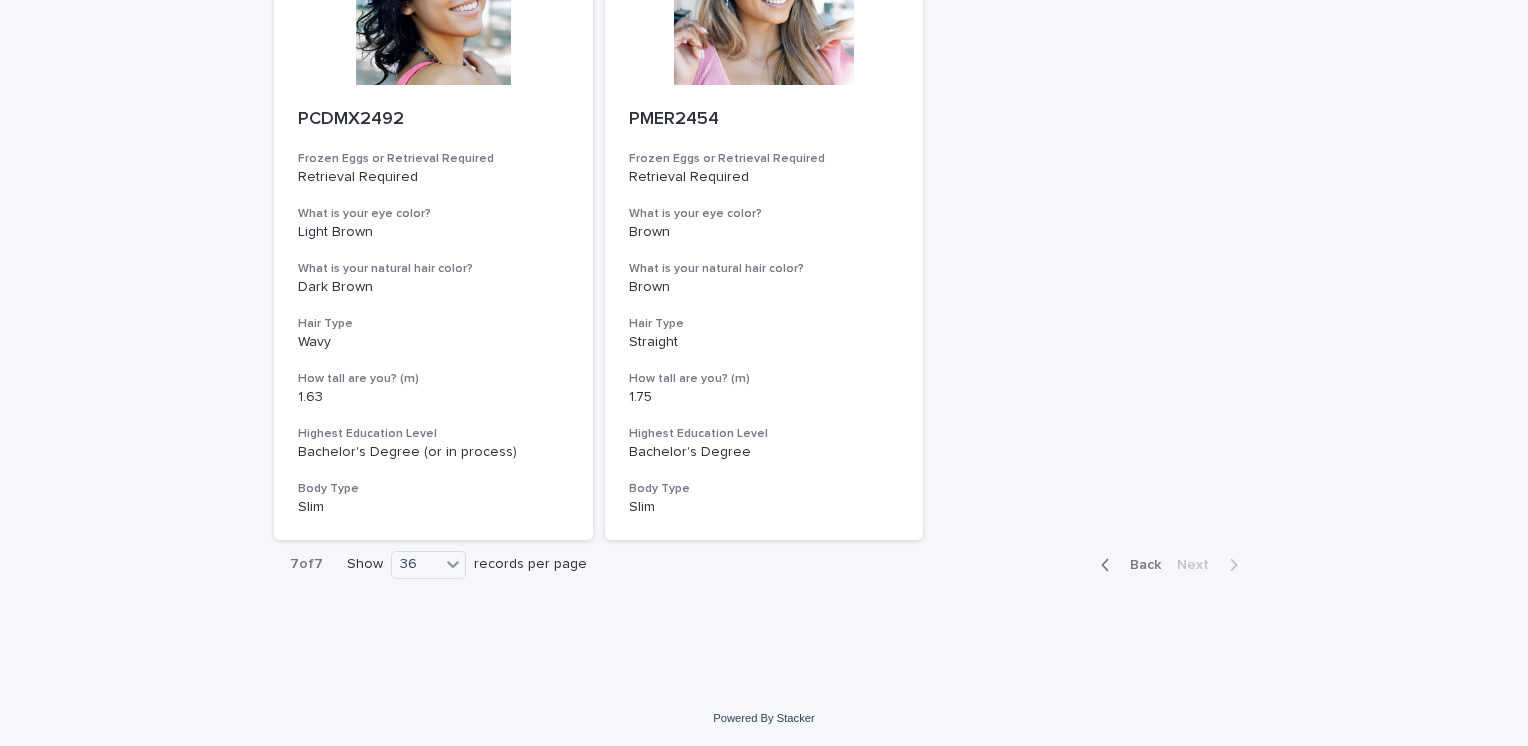 click 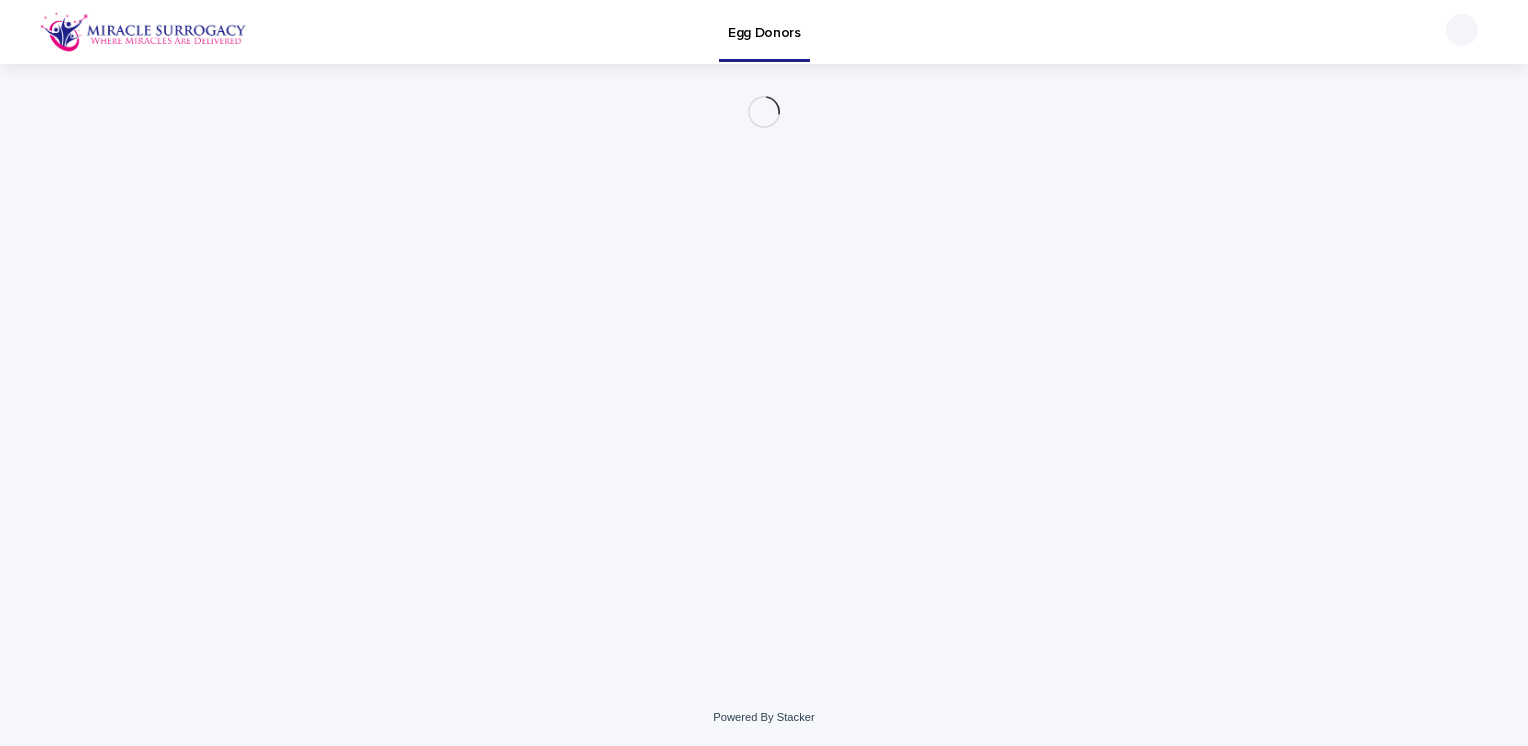 scroll, scrollTop: 0, scrollLeft: 0, axis: both 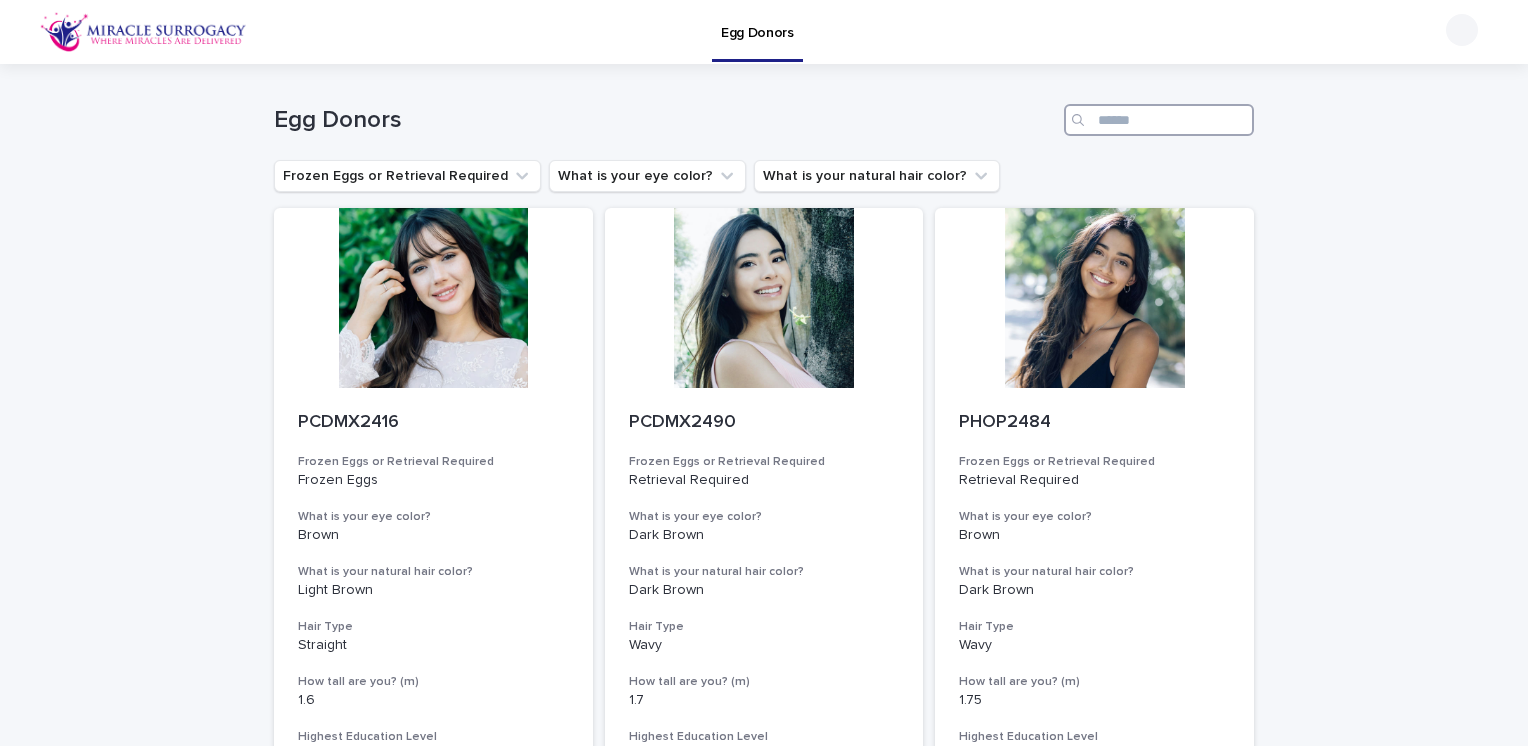 click at bounding box center [1159, 120] 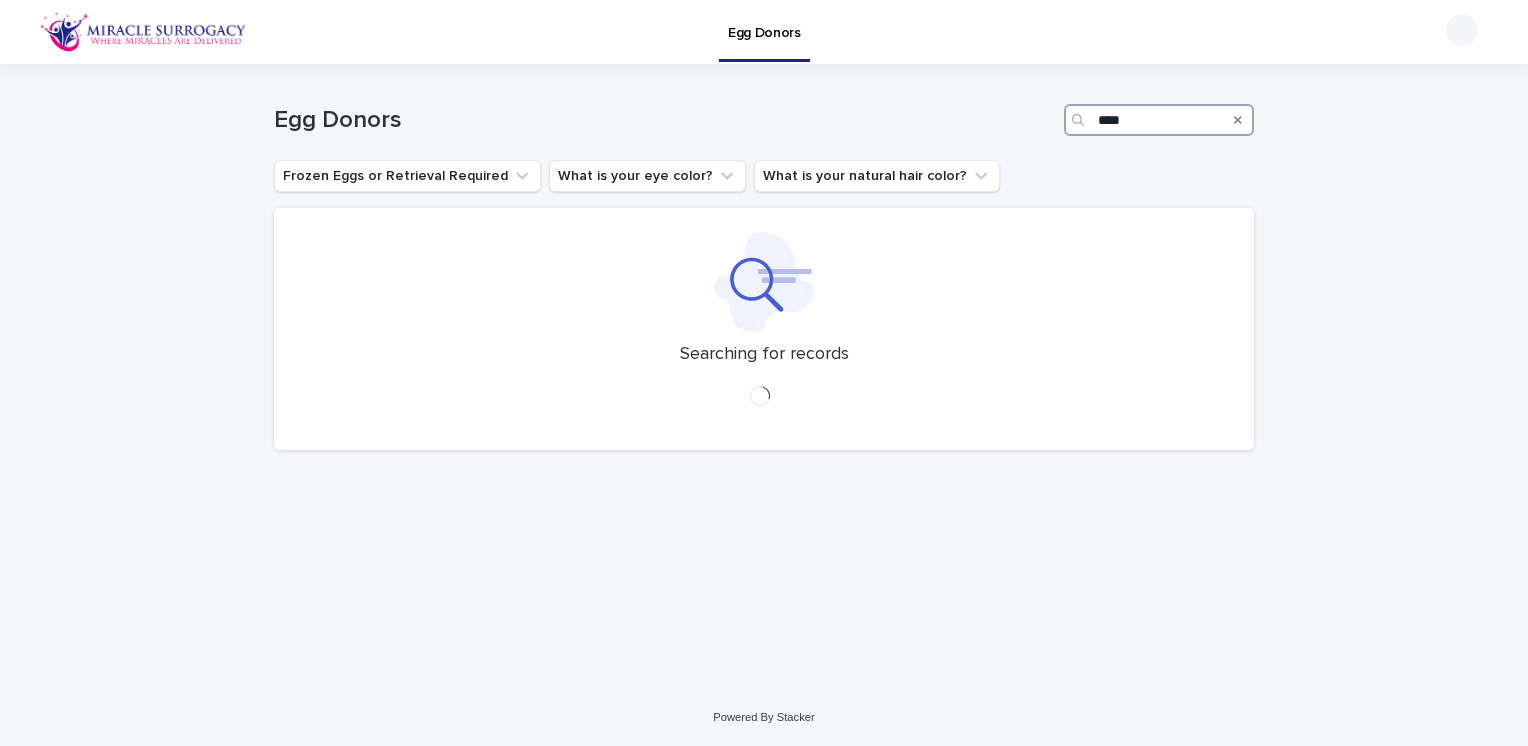 type on "****" 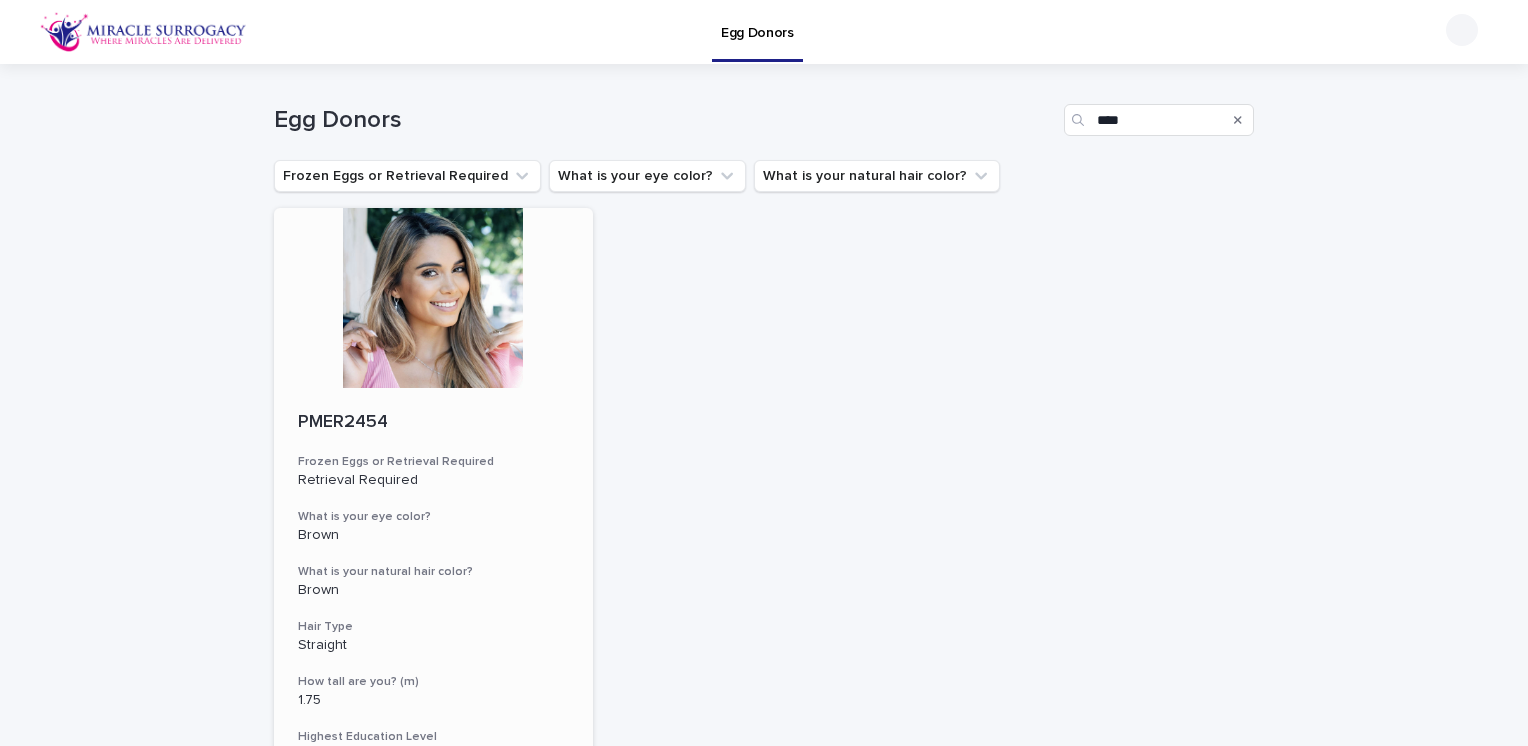 click at bounding box center (433, 298) 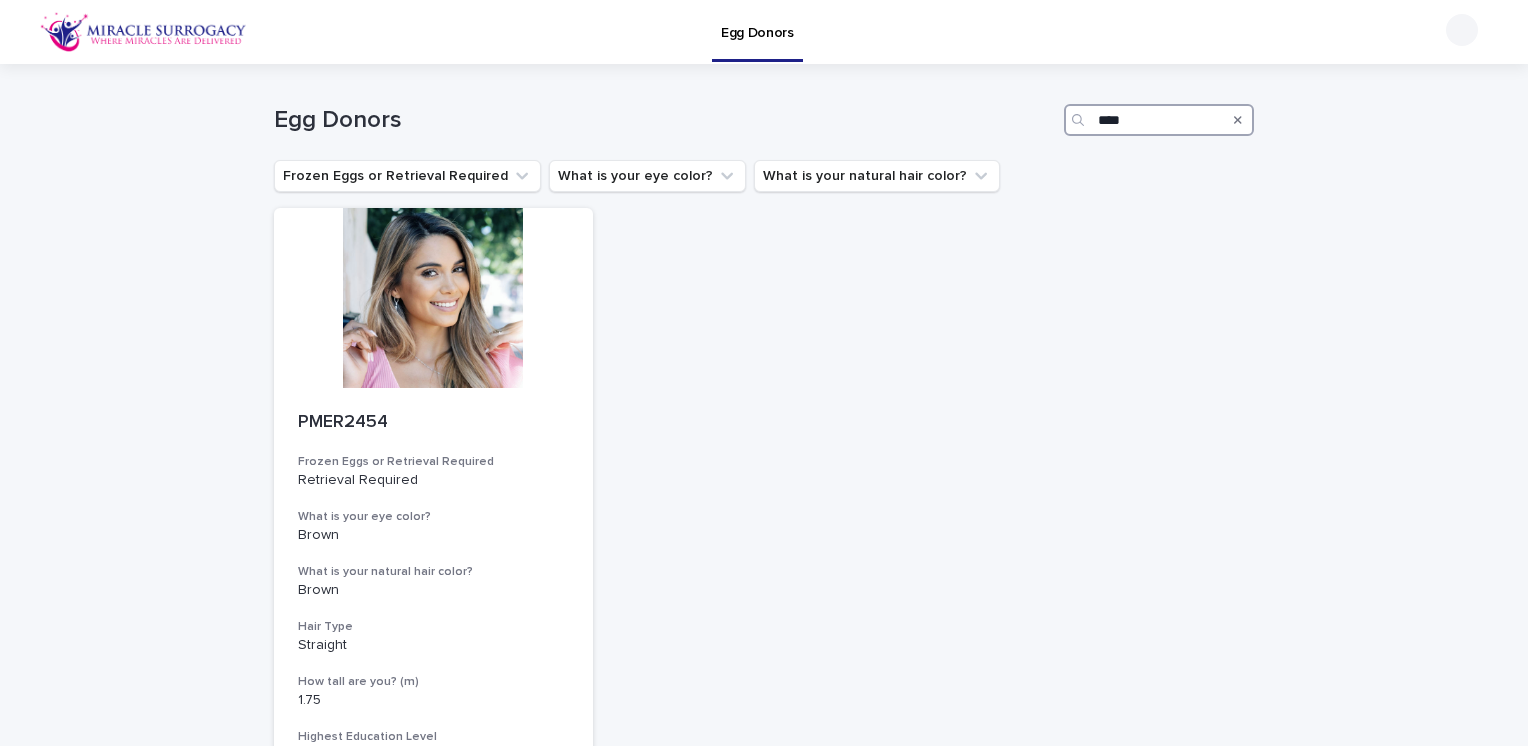 click on "****" at bounding box center (1159, 120) 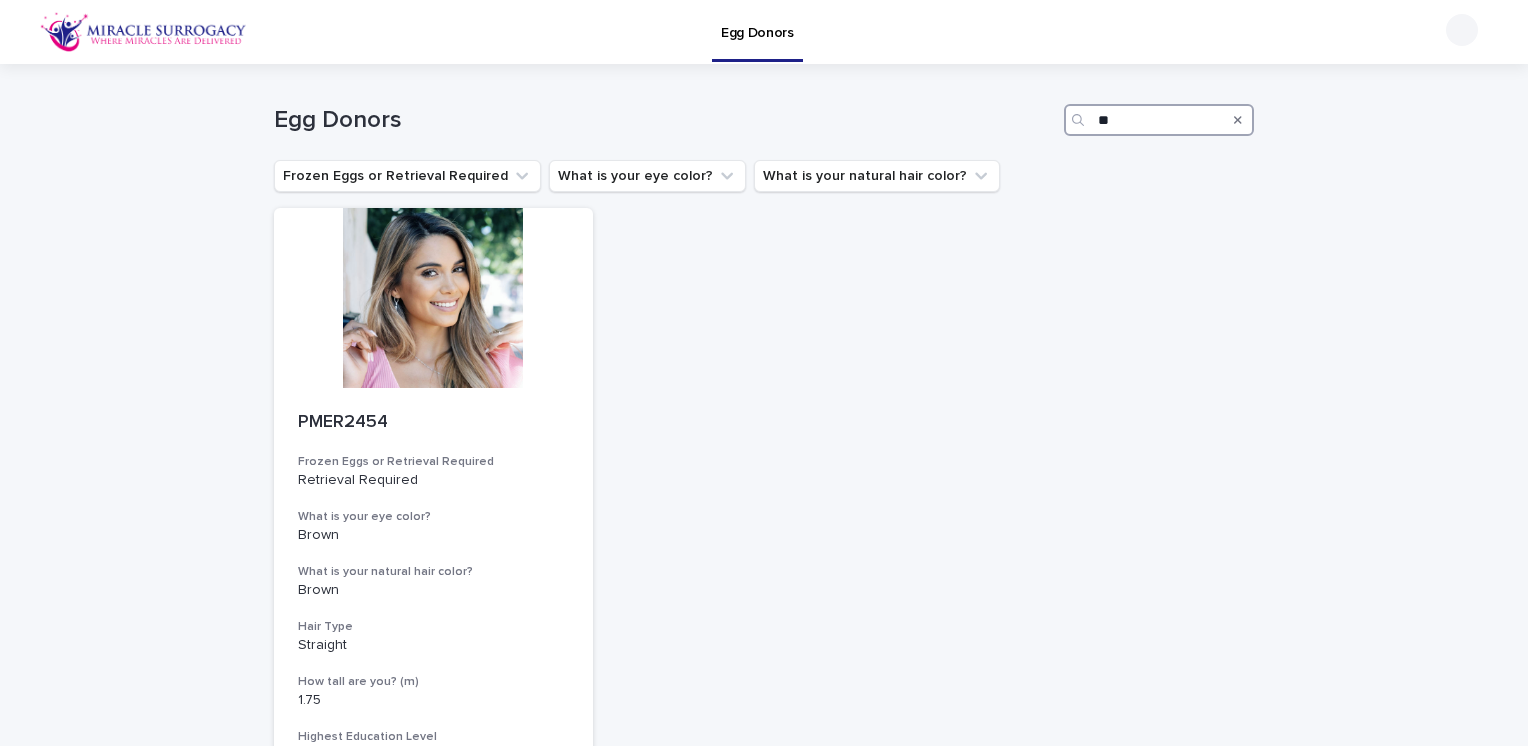 type on "*" 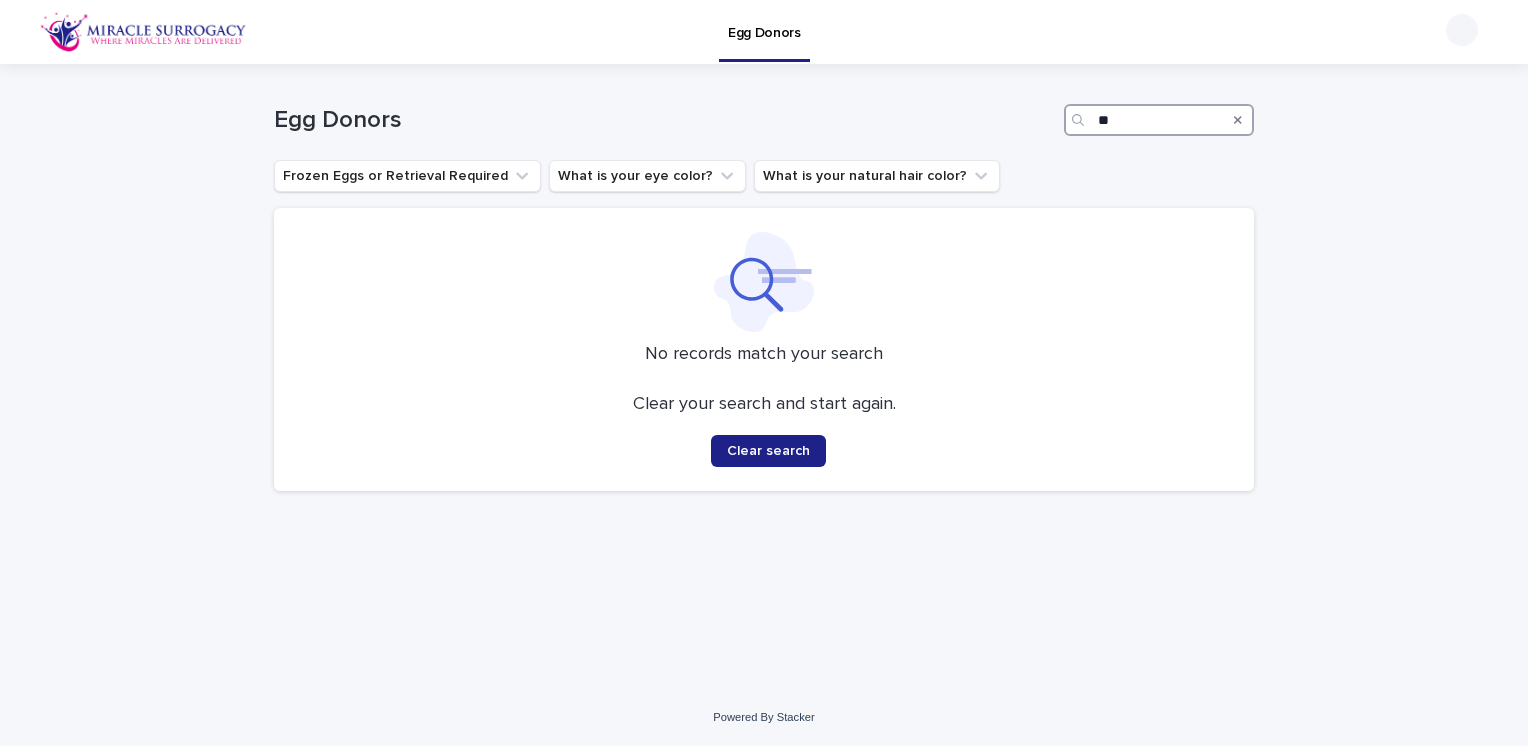 type on "*" 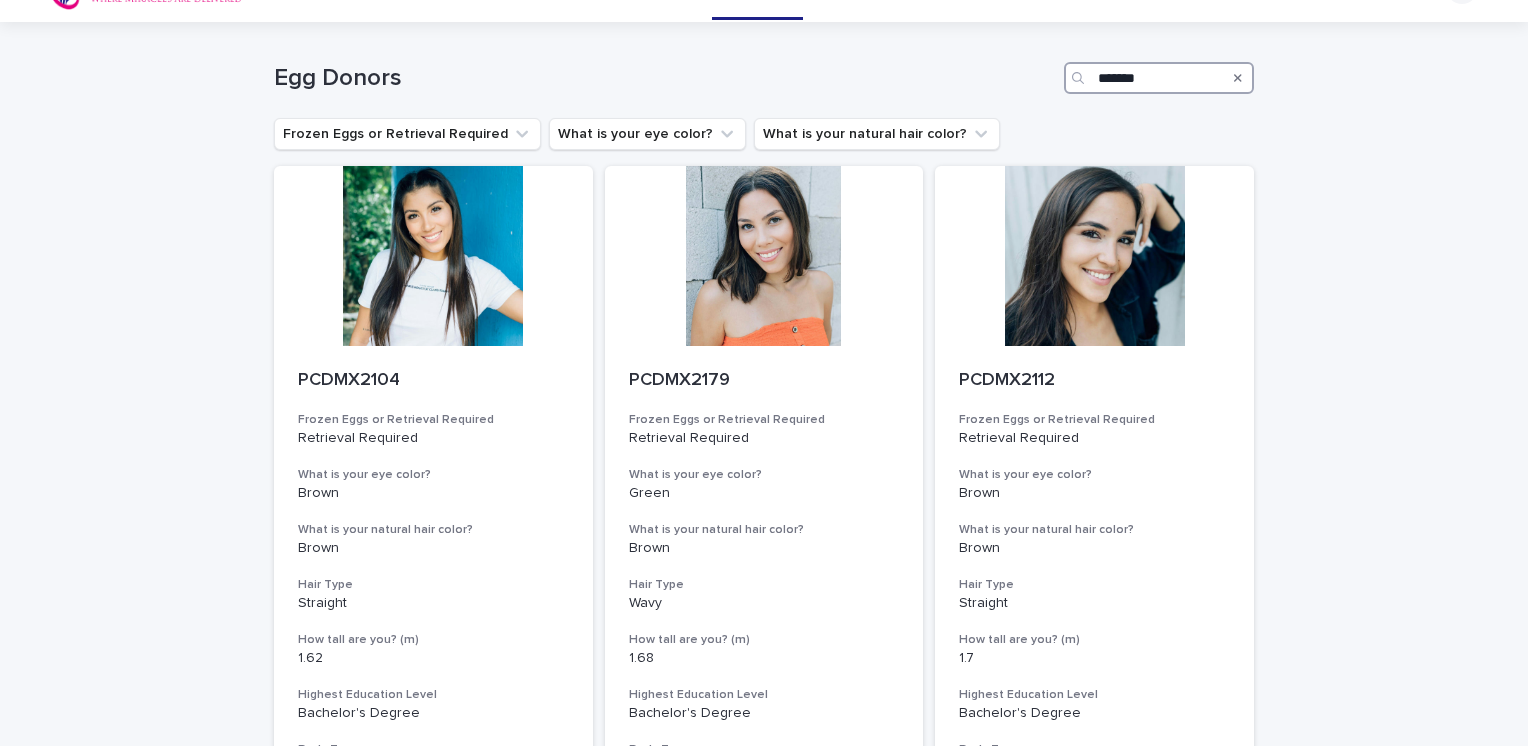 scroll, scrollTop: 0, scrollLeft: 0, axis: both 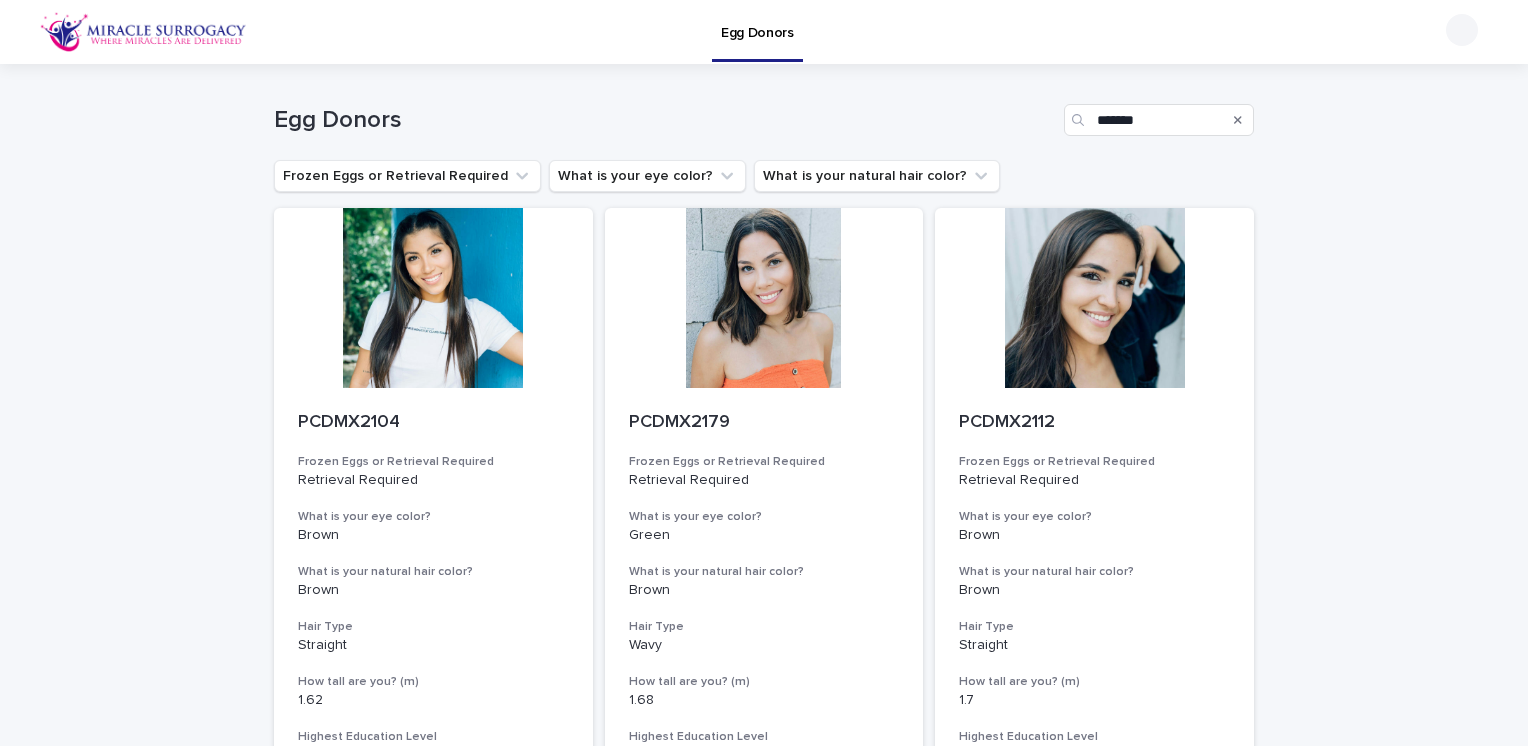 click on "Loading... Saving… Loading... Saving… Egg Donors ******* Frozen Eggs or Retrieval Required What is your eye color? What is your natural hair color? PCDMX2104 Frozen Eggs or Retrieval Required Retrieval Required What is your eye color? Brown What is your natural hair color? Brown Hair Type Straight How tall are you? (m) 1.62 Highest Education Level Bachelor's Degree  Body Type Slim PCDMX2179 Frozen Eggs or Retrieval Required Retrieval Required What is your eye color? Green What is your natural hair color? Brown Hair Type Wavy How tall are you? (m) 1.68 Highest Education Level Bachelor's Degree  Body Type Slim PCDMX2112 Frozen Eggs or Retrieval Required Retrieval Required What is your eye color? Brown What is your natural hair color? Brown Hair Type Straight How tall are you? (m) 1.7 Highest Education Level Bachelor's Degree  Body Type Slim PCDMX2152 Frozen Eggs or Retrieval Required Retrieval Required What is your eye color? Dark Brown What is your natural hair color? Brown Hair Type Straight 1.6 Body Type" at bounding box center [764, 851] 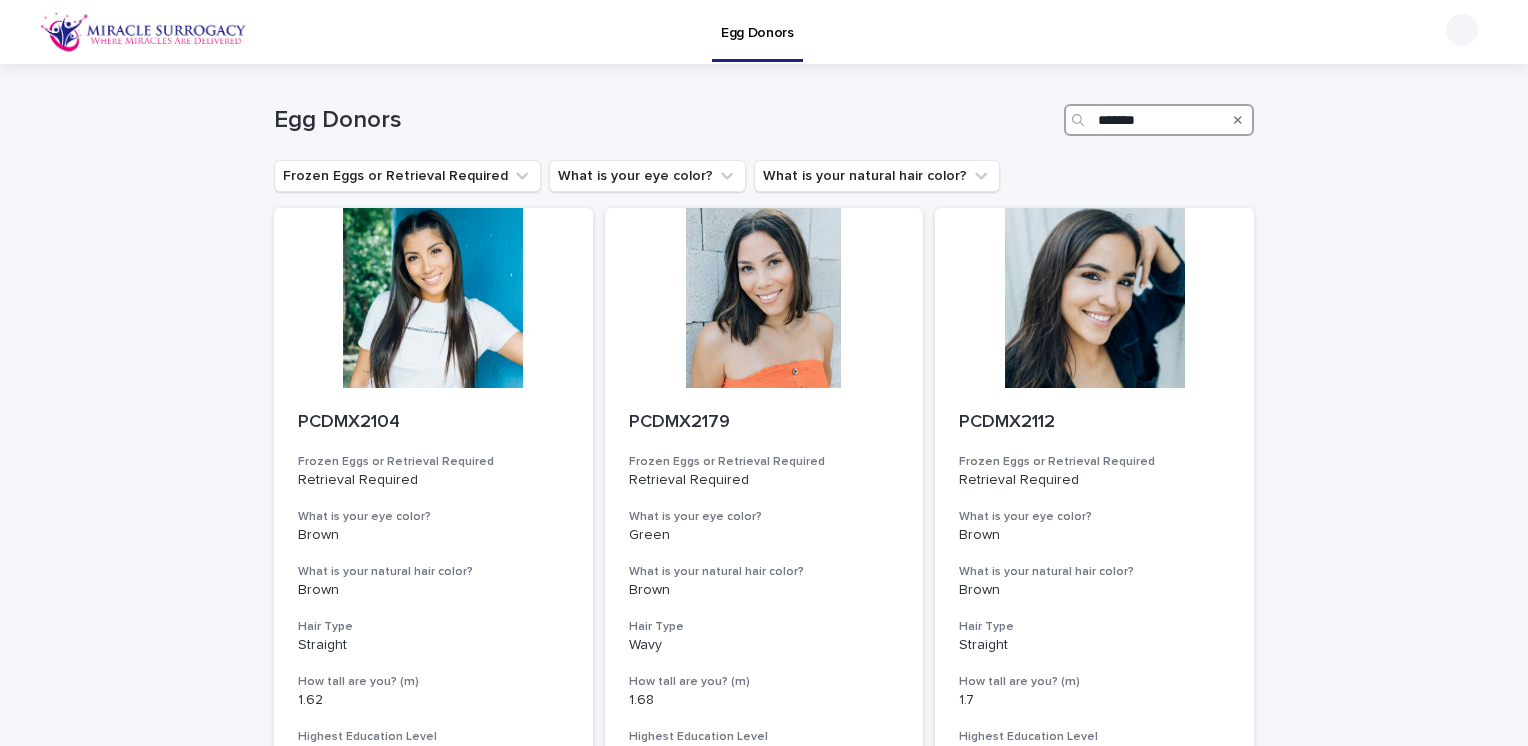 click on "*******" at bounding box center (1159, 120) 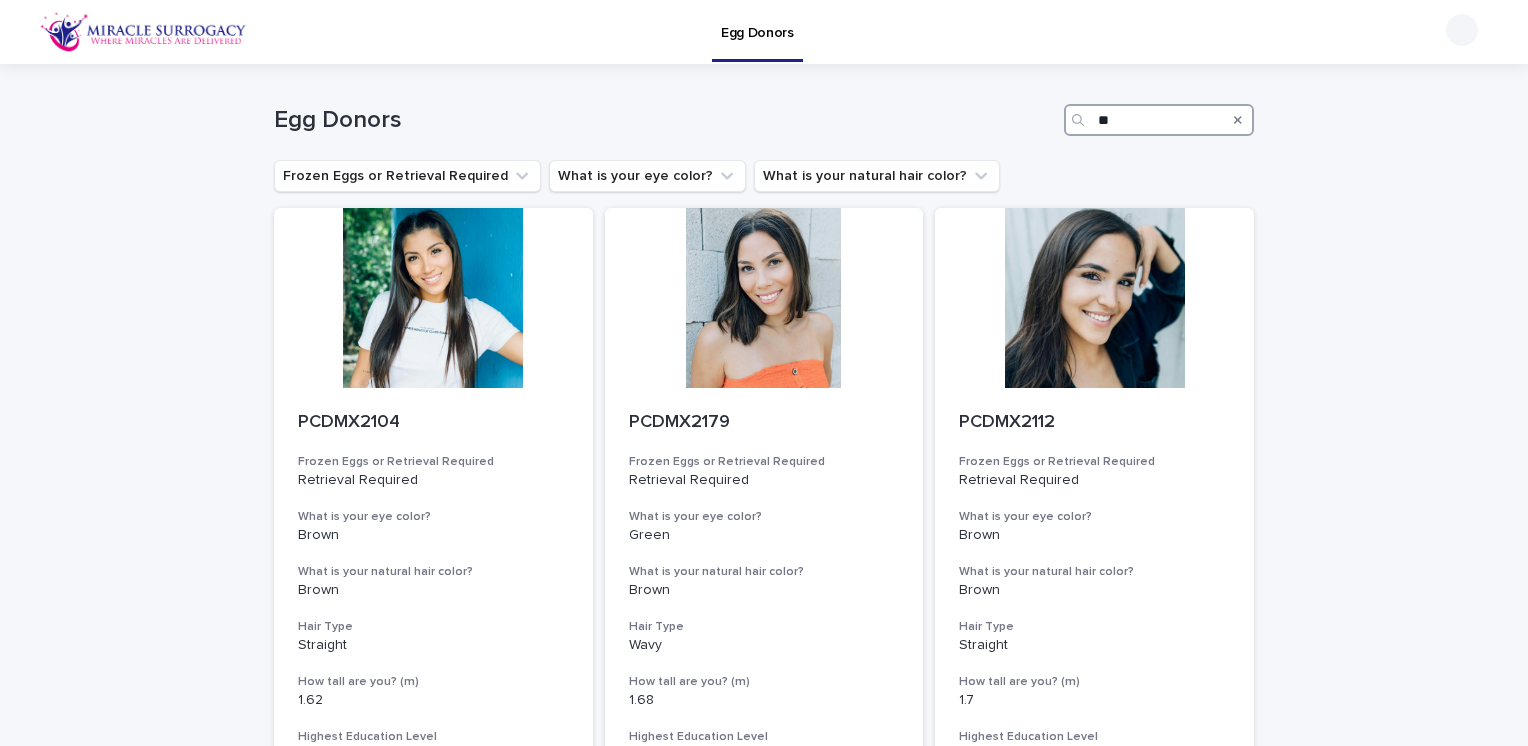 type on "*" 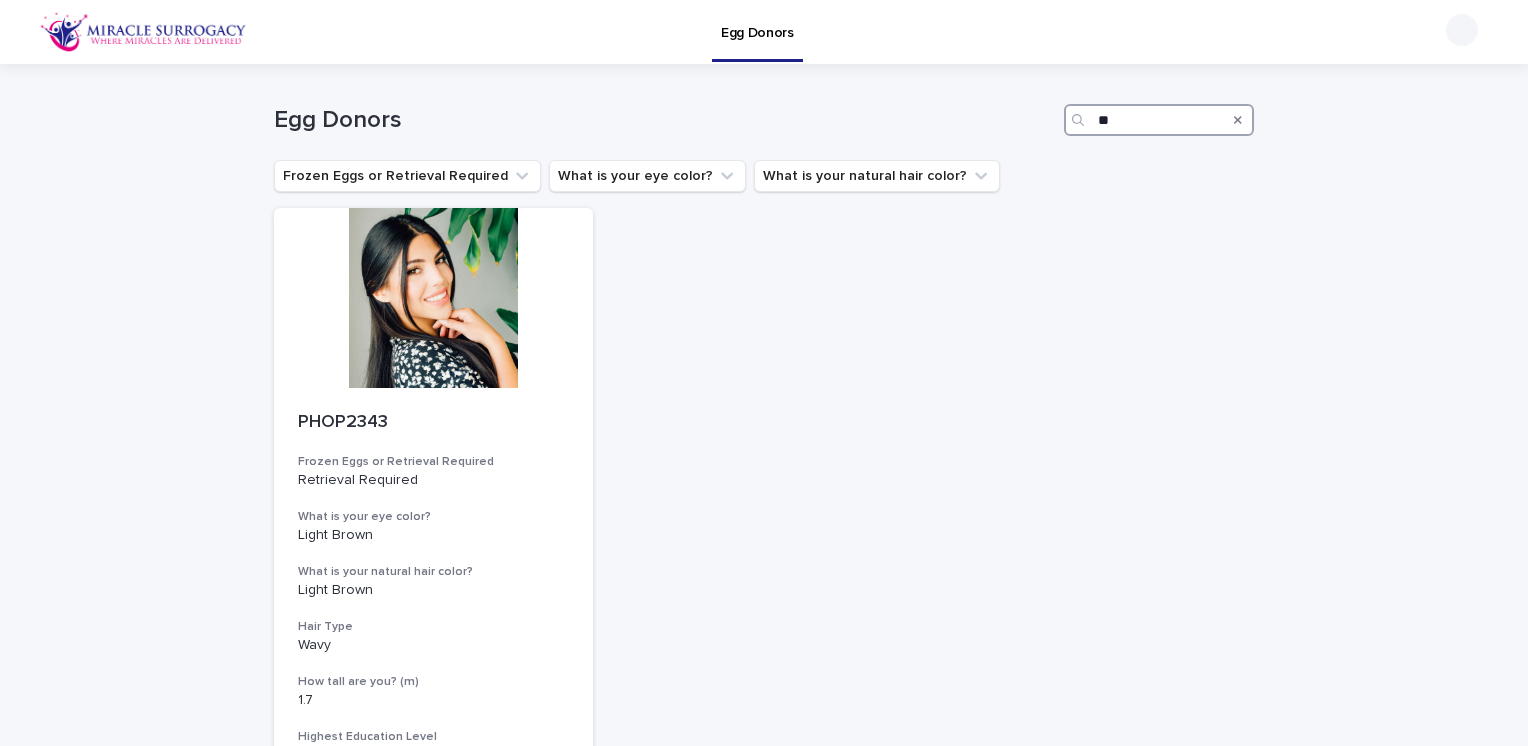 type on "*" 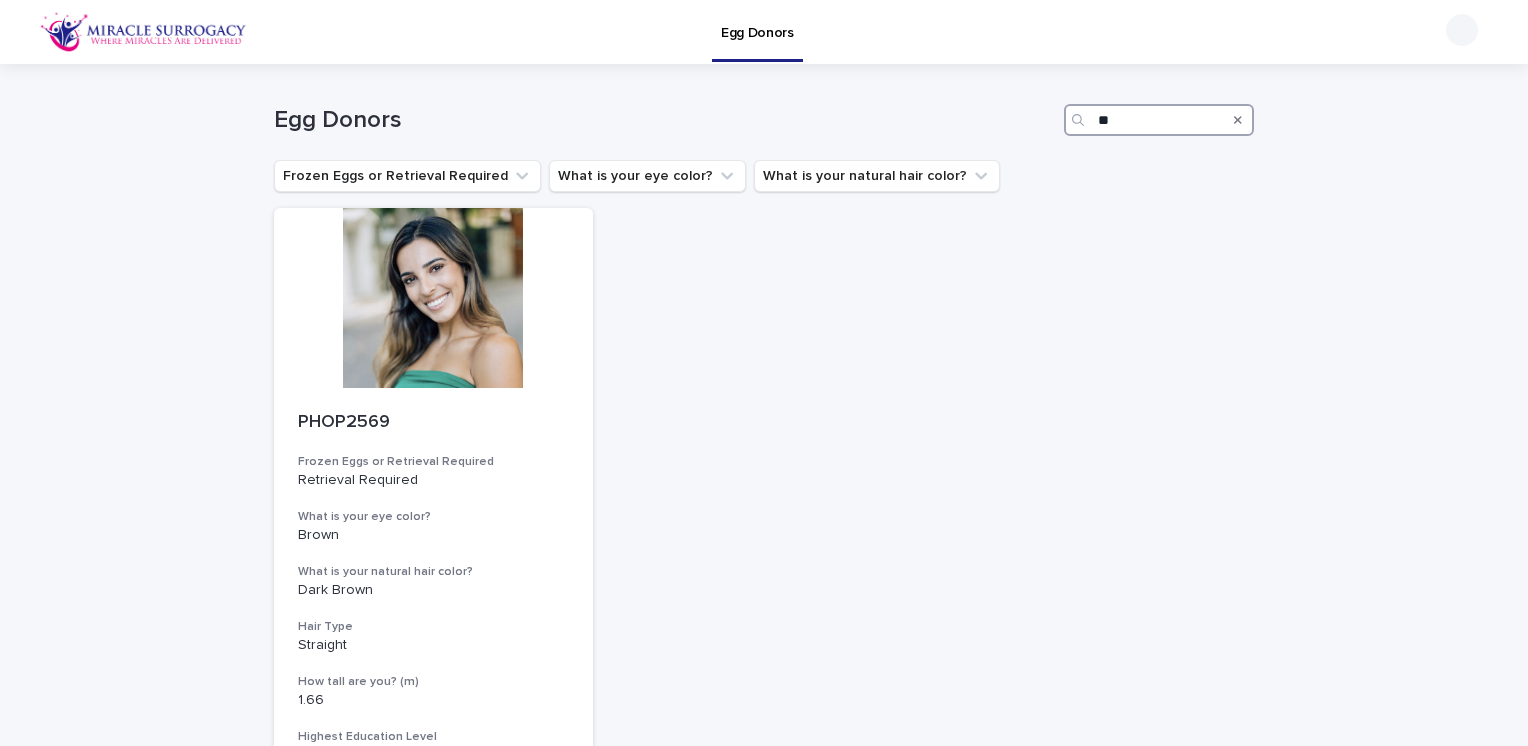 type on "*" 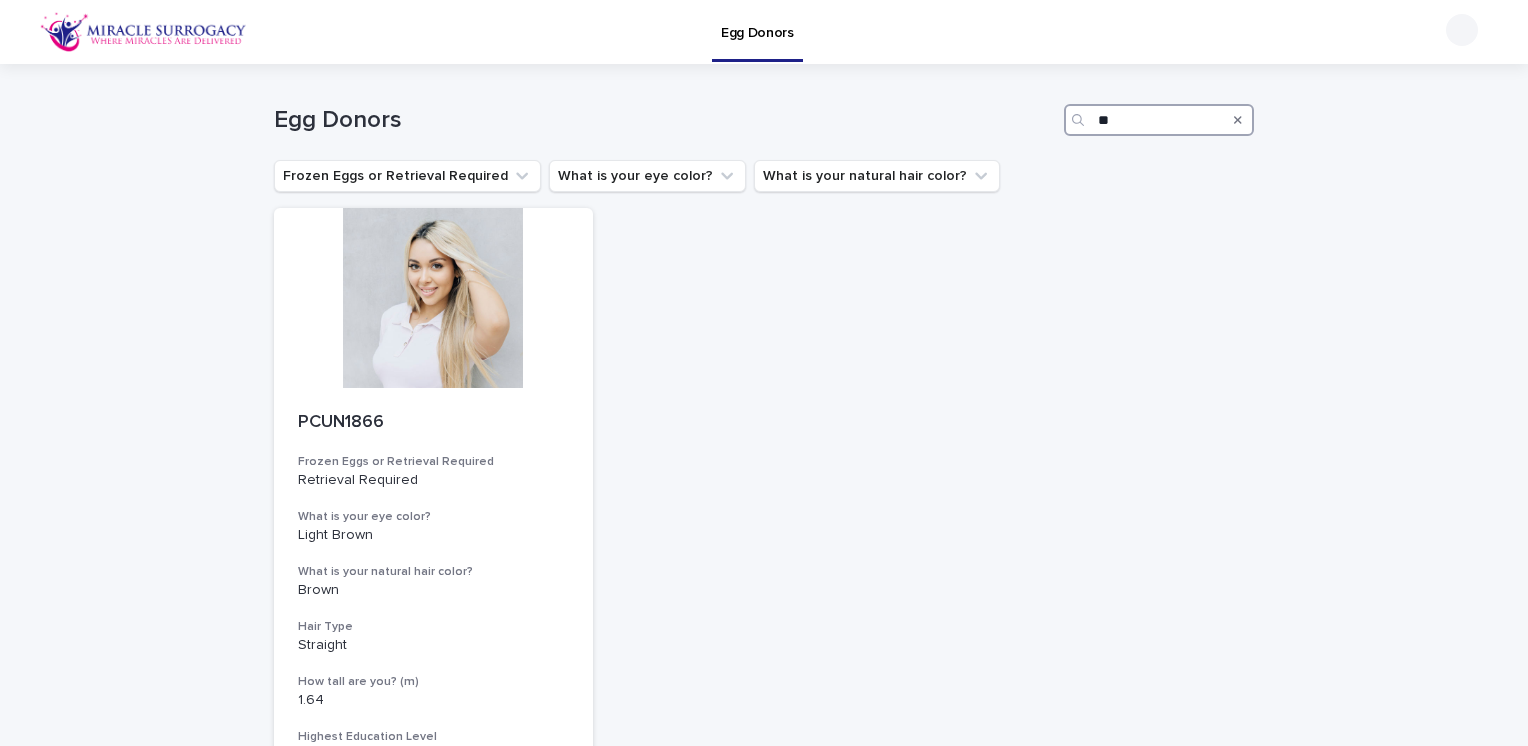 type on "*" 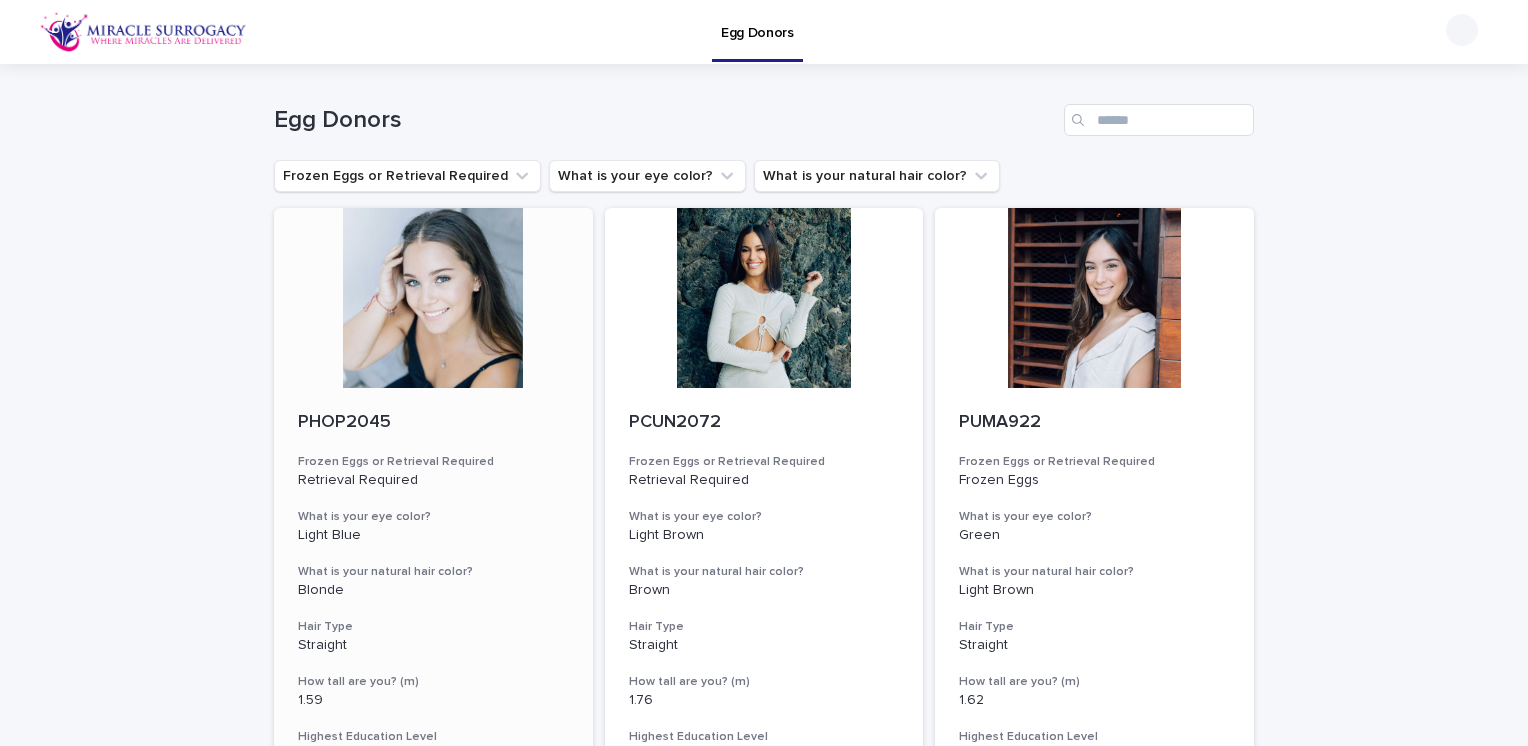 click on "Loading... Saving… Loading... Saving… Egg Donors Frozen Eggs or Retrieval Required What is your eye color? What is your natural hair color? PHOP2045 Frozen Eggs or Retrieval Required Retrieval Required What is your eye color? Light Blue What is your natural hair color? Blonde Hair Type Straight How tall are you? (m) 1.59 Highest Education Level Bachelor's Degree (or in process) Body Type Normal PCUN2072 Frozen Eggs or Retrieval Required Retrieval Required What is your eye color? Light Brown What is your natural hair color? Brown Hair Type Straight How tall are you? (m) 1.76 Highest Education Level Bachelor's Degree (or in process) Body Type Slim PUMA922 Frozen Eggs or Retrieval Required Frozen Eggs What is your eye color? Green What is your natural hair color? Light Brown Hair Type Straight How tall are you? (m) 1.62 Highest Education Level Bachelor's Degree (or in process) Body Type Normal PUMA2337 Frozen Eggs or Retrieval Required Frozen Eggs What is your eye color? Green Light Brown Hair Type Straight" at bounding box center [764, 1498] 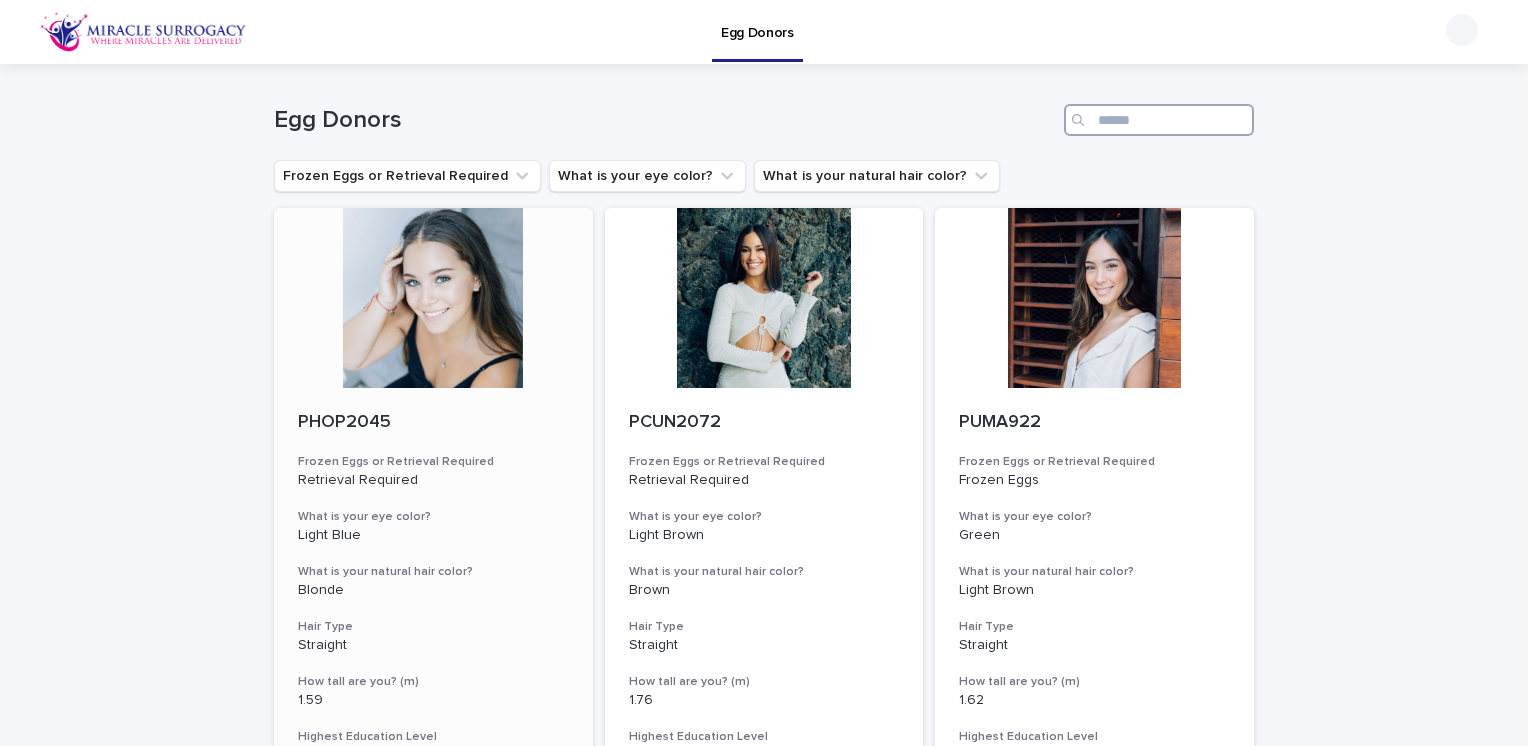 click at bounding box center [1159, 120] 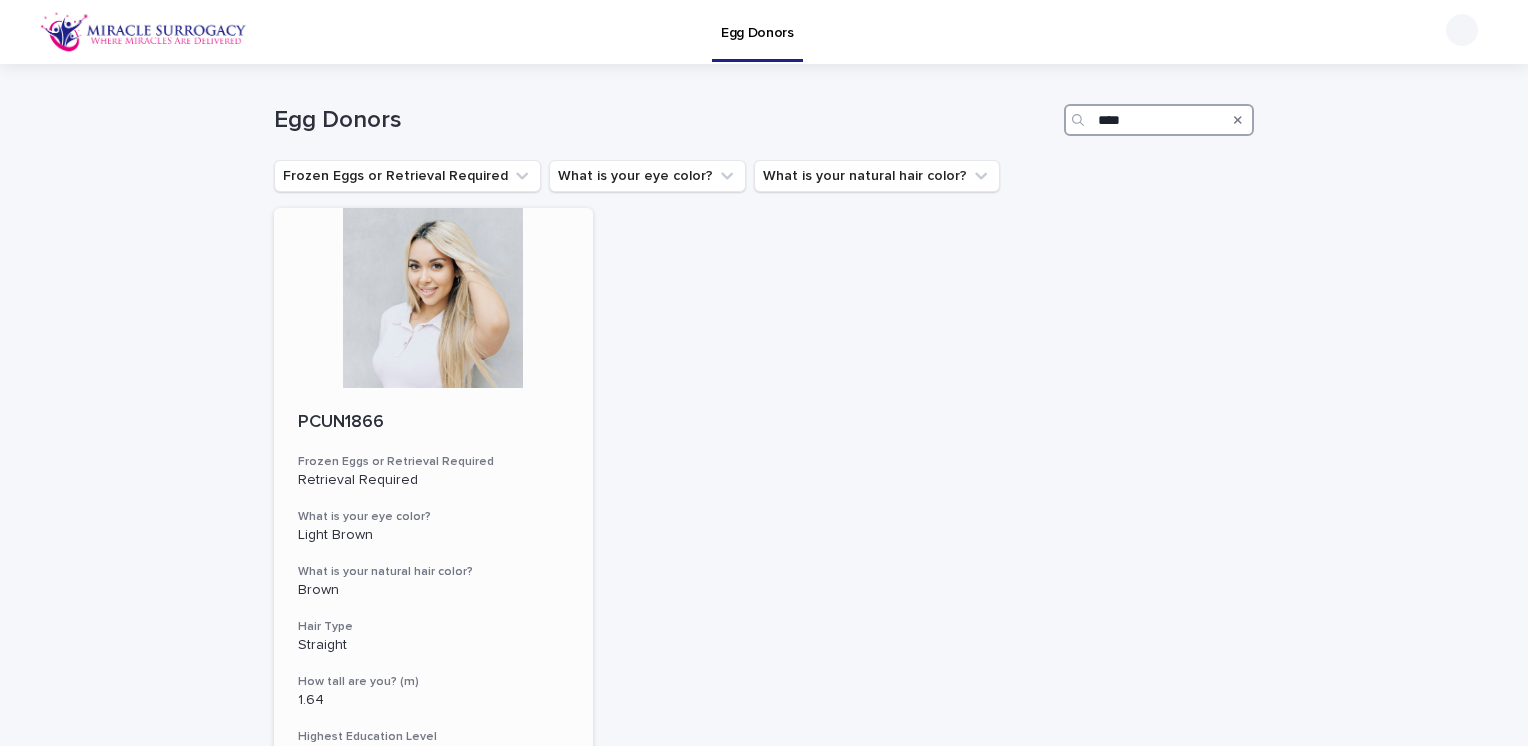 type on "****" 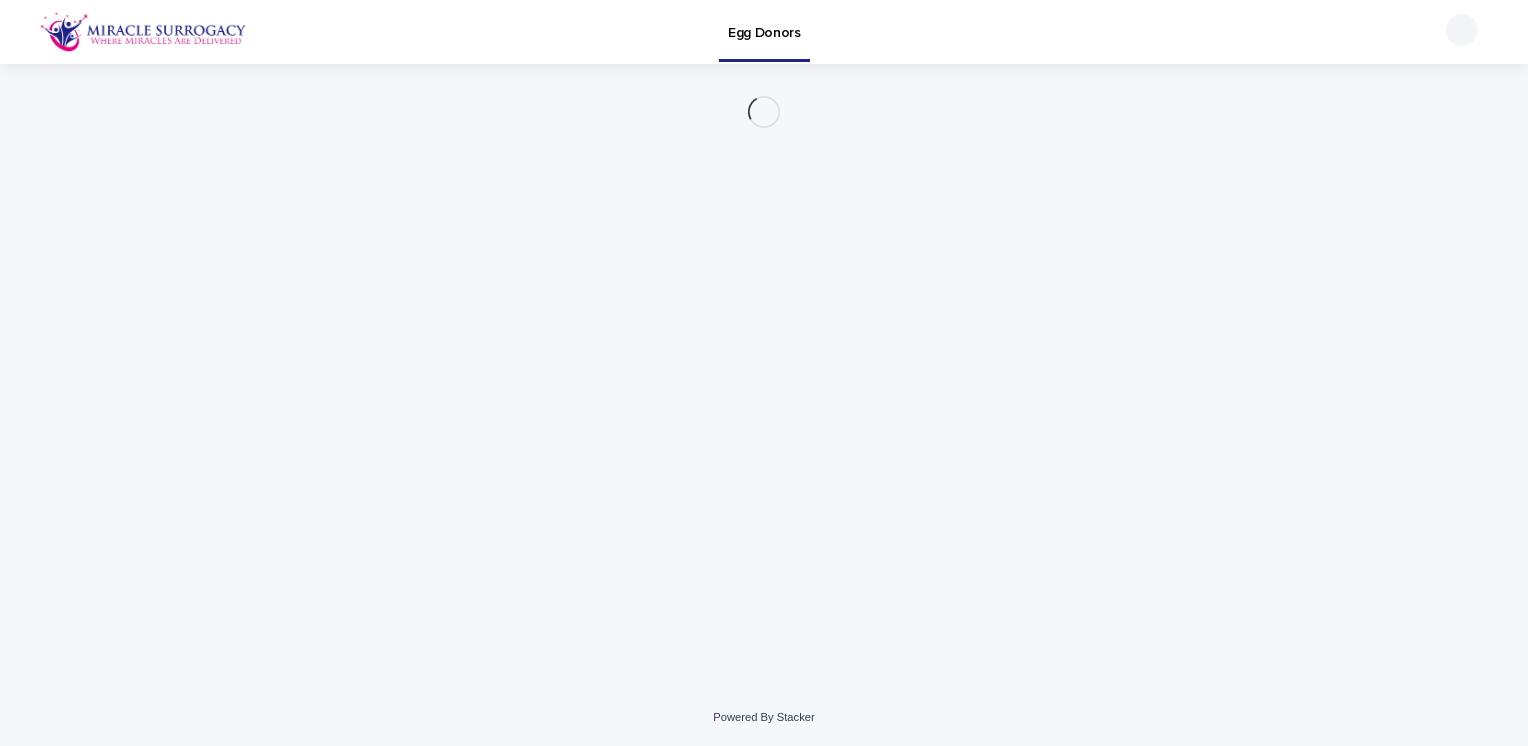 scroll, scrollTop: 0, scrollLeft: 0, axis: both 